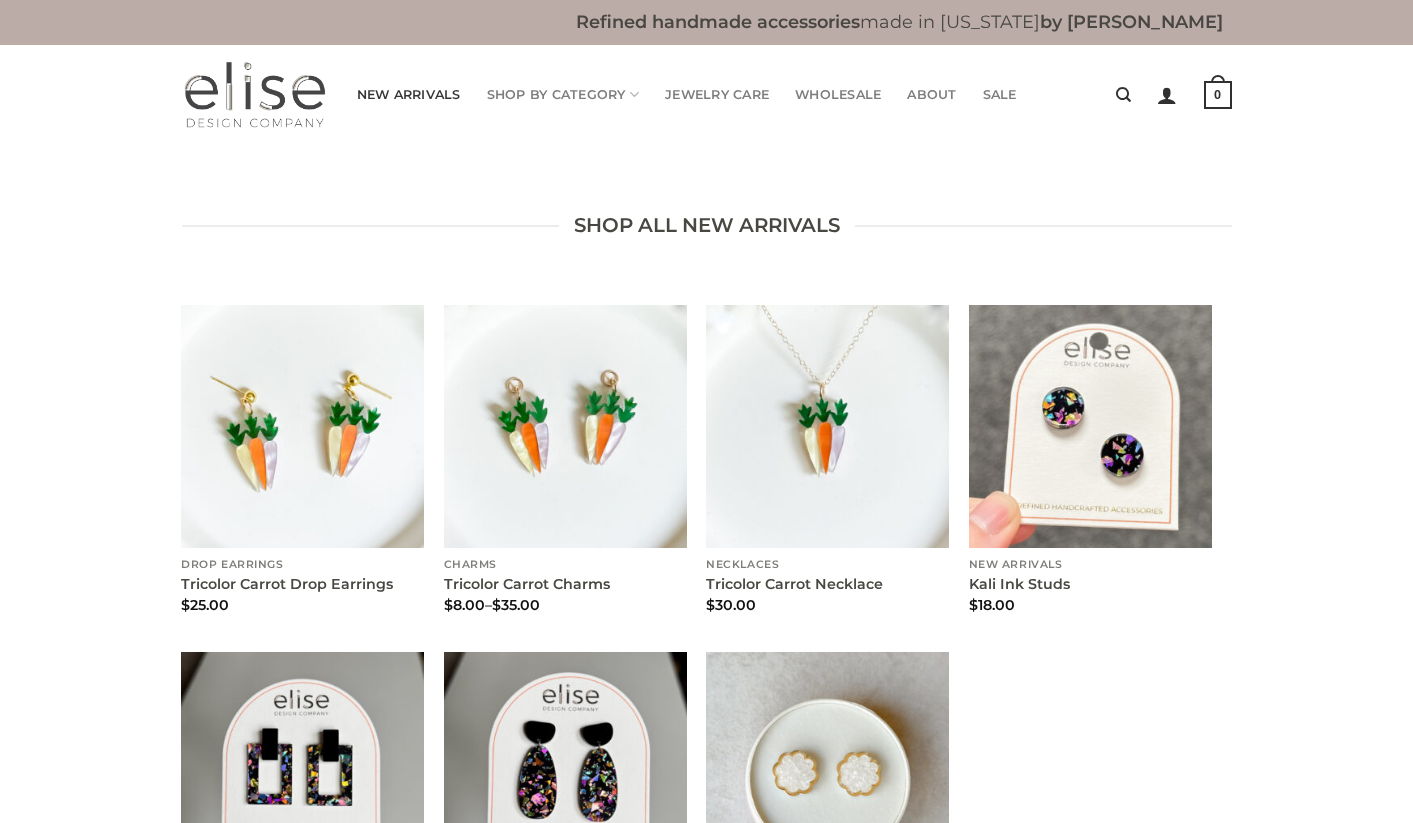 scroll, scrollTop: 0, scrollLeft: 0, axis: both 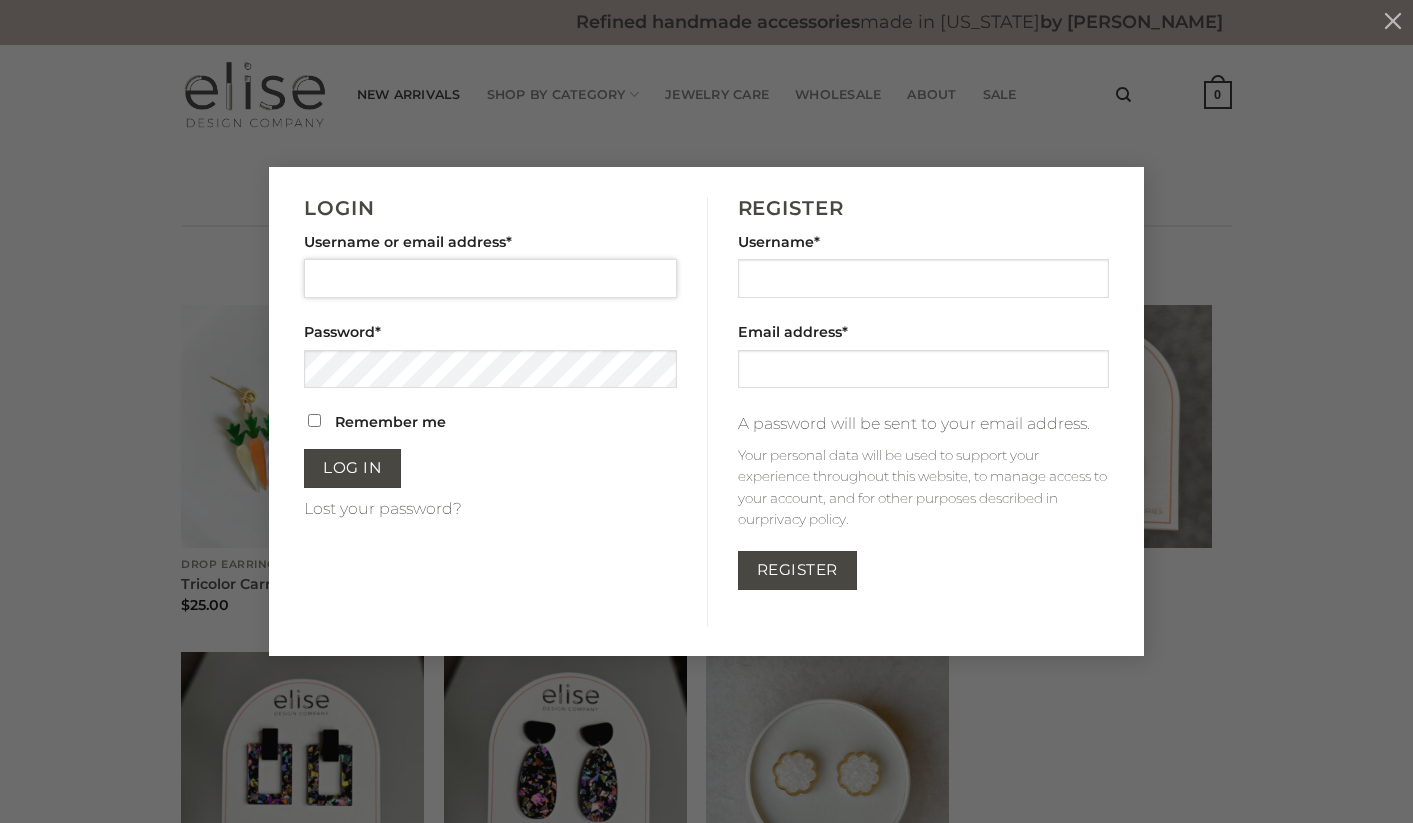 click on "Username or email address  *" at bounding box center [490, 278] 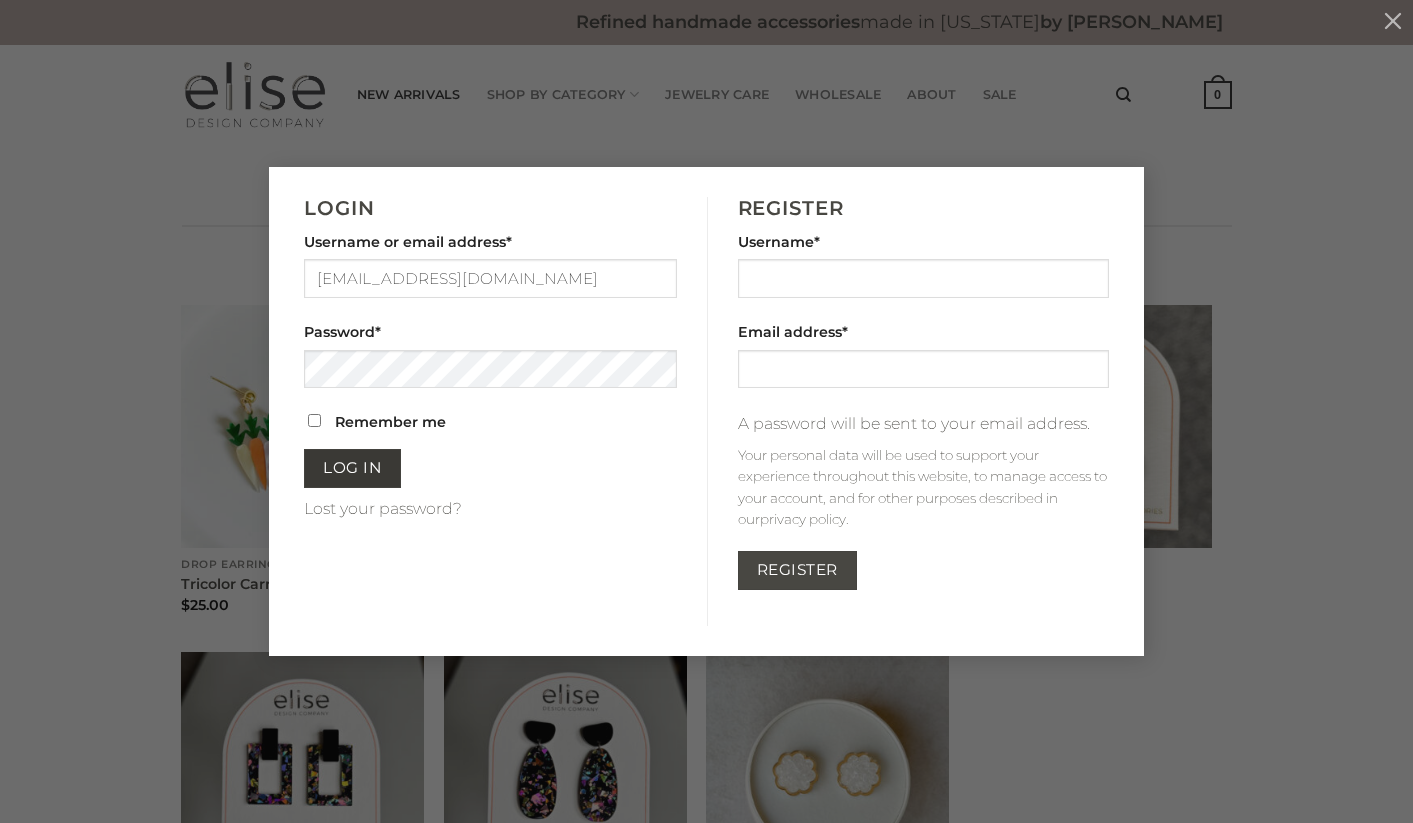 click on "Log in" at bounding box center [352, 468] 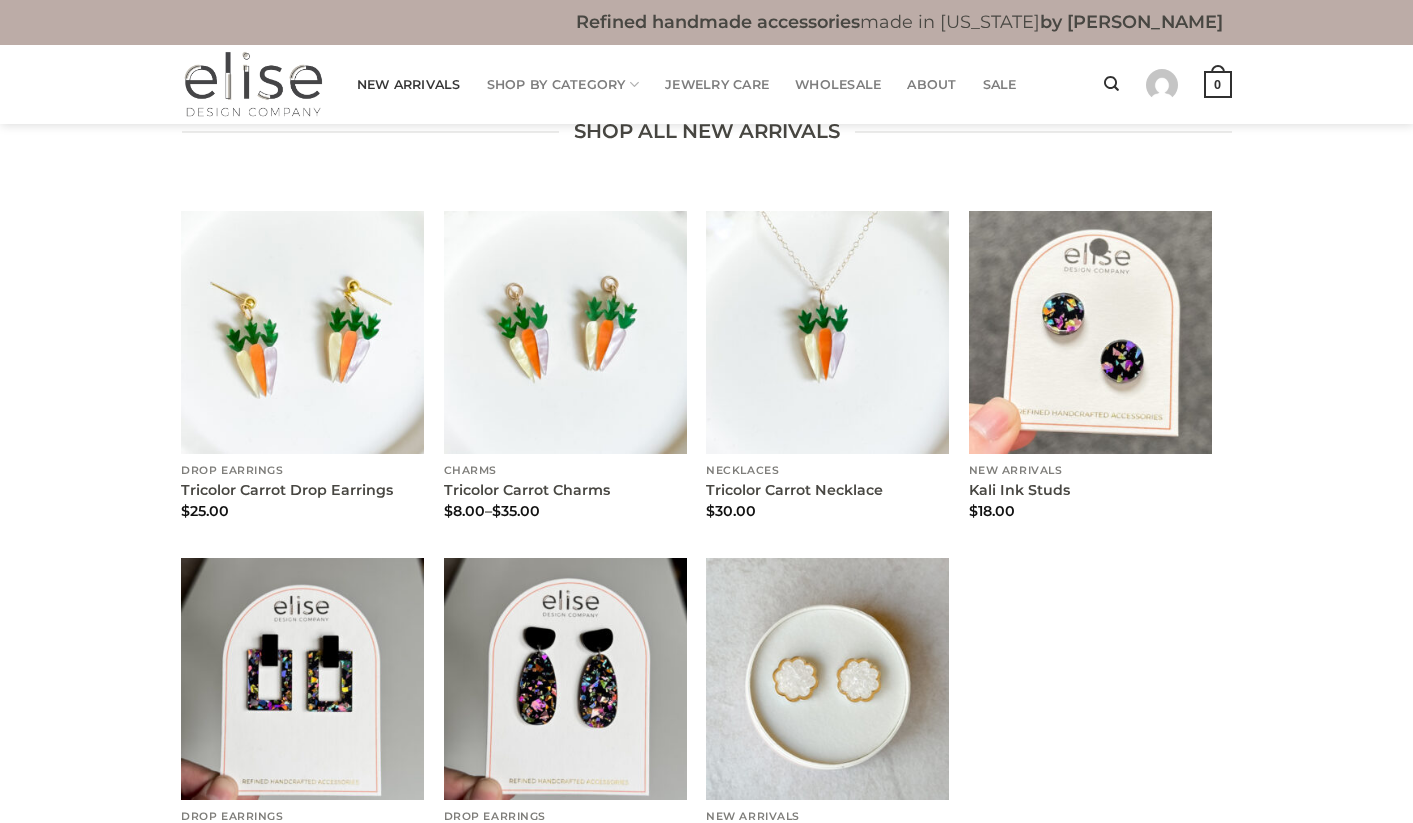 scroll, scrollTop: 108, scrollLeft: 0, axis: vertical 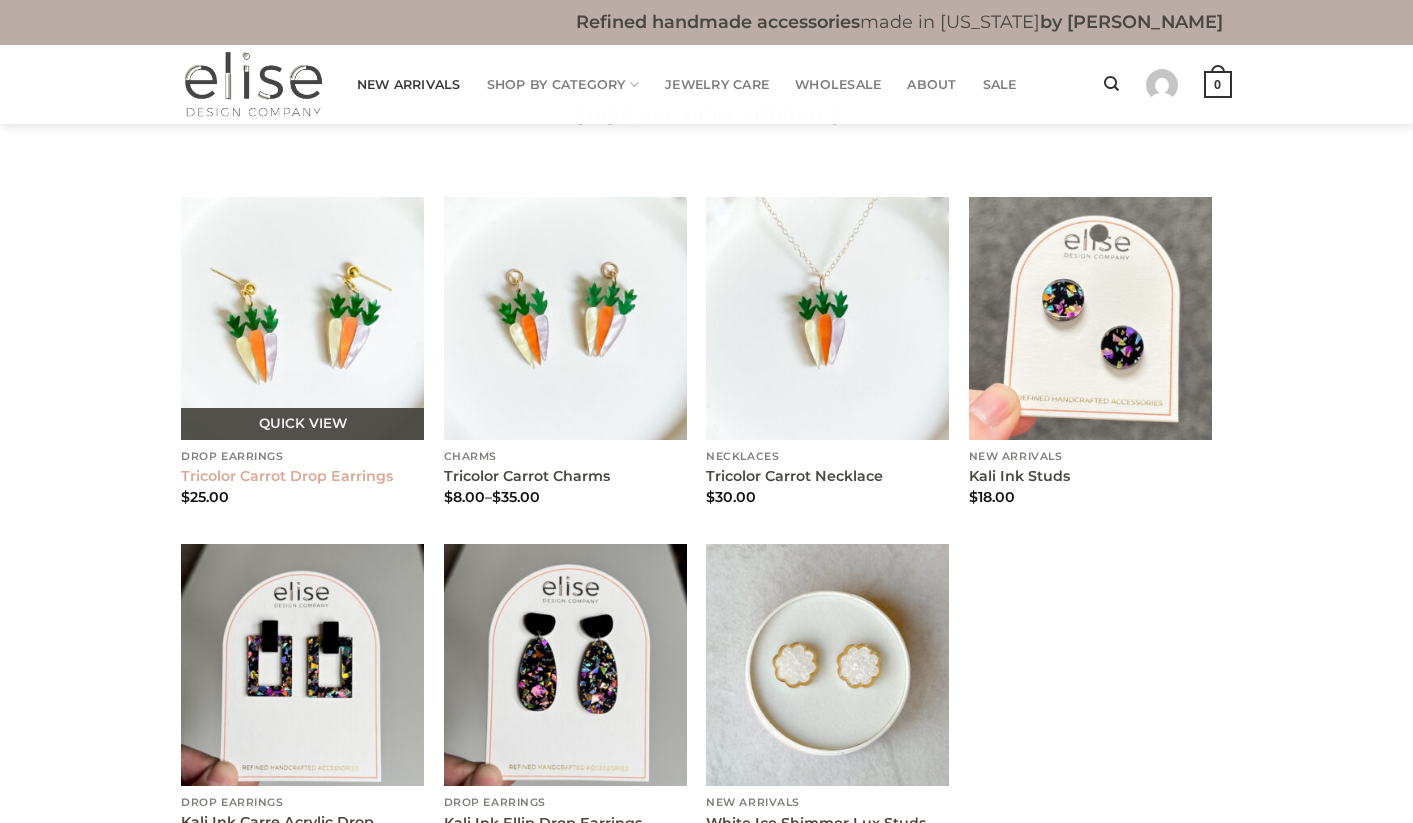 click on "Tricolor Carrot Drop Earrings" at bounding box center (287, 476) 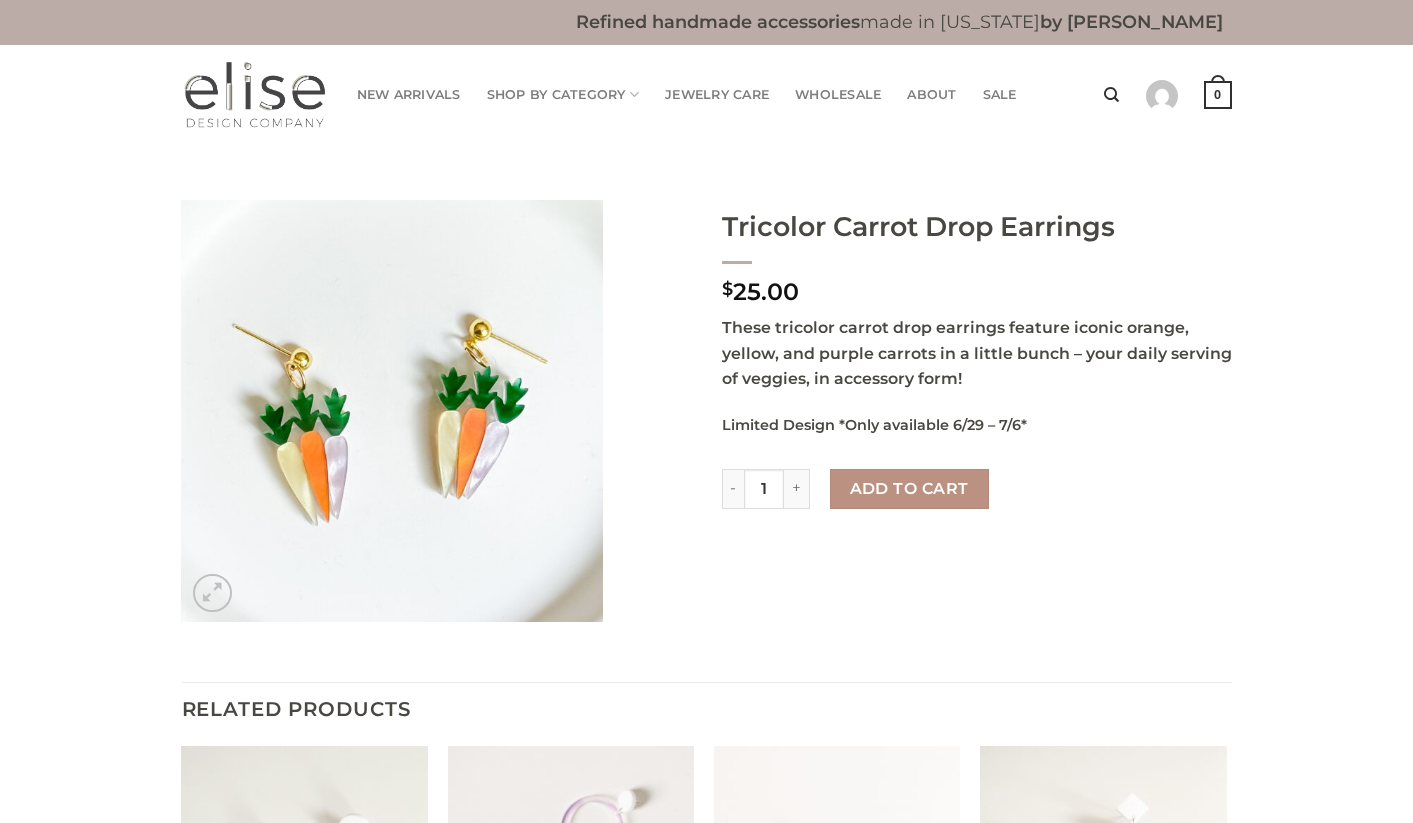 scroll, scrollTop: 0, scrollLeft: 0, axis: both 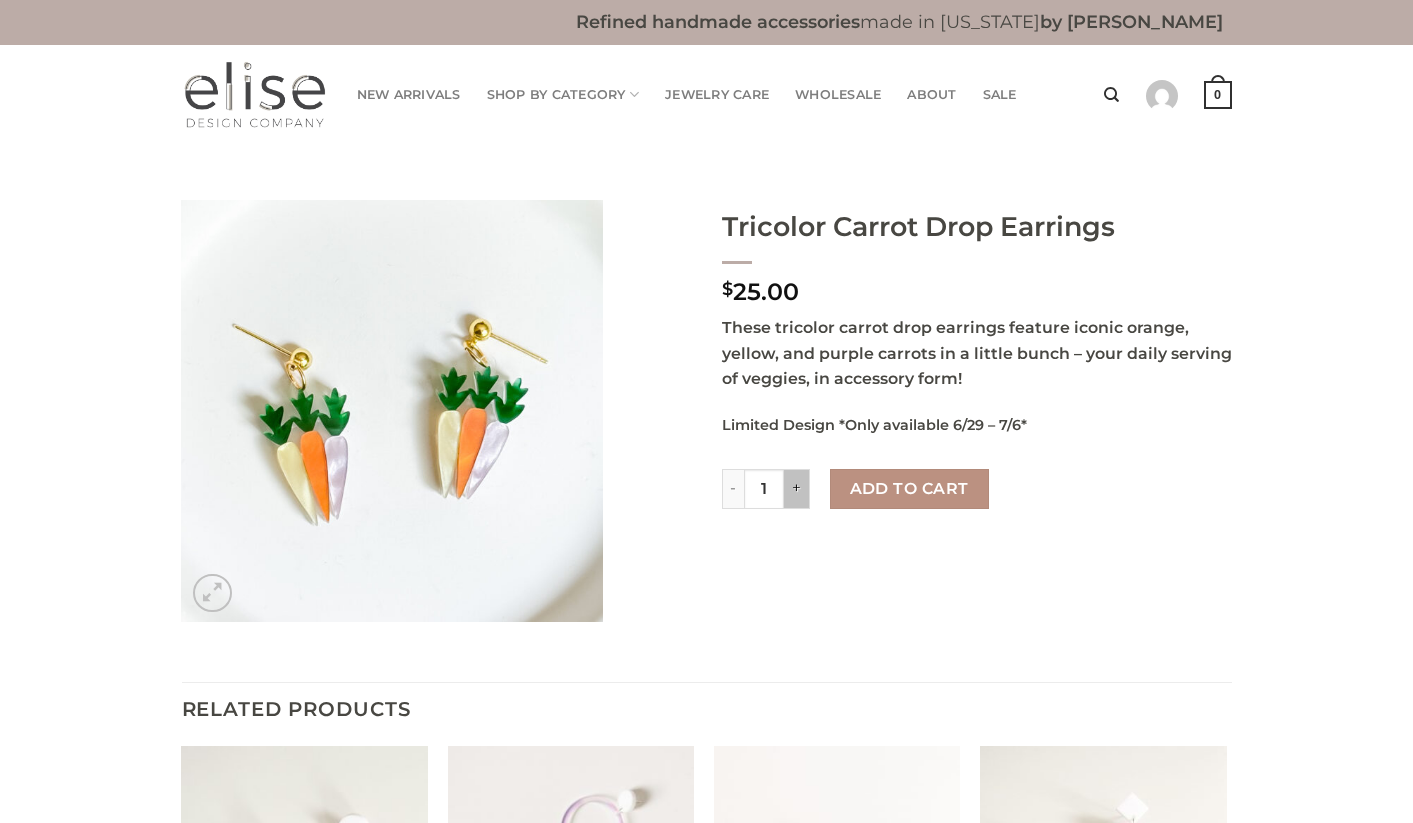 click on "+" at bounding box center (797, 489) 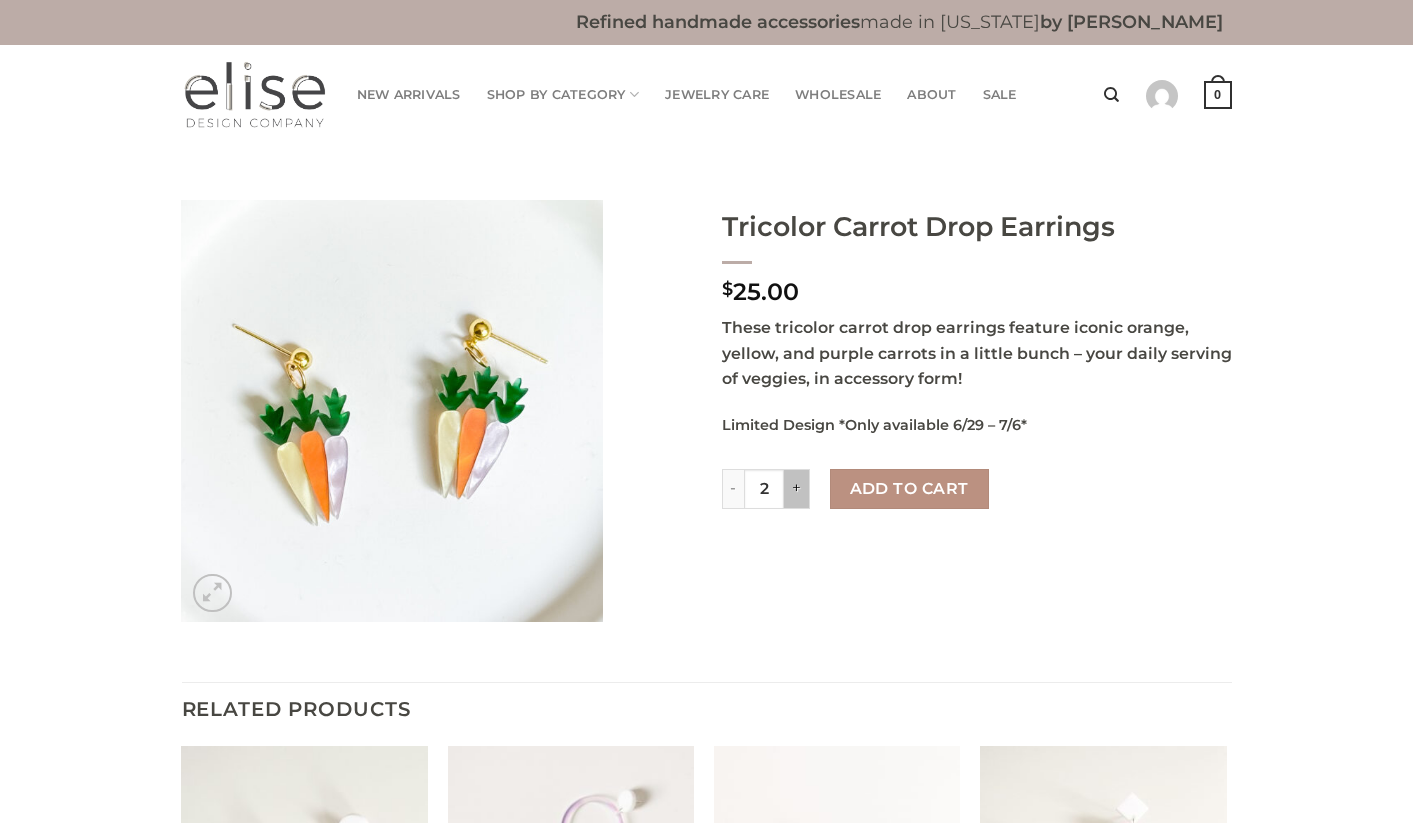 click on "+" at bounding box center [797, 489] 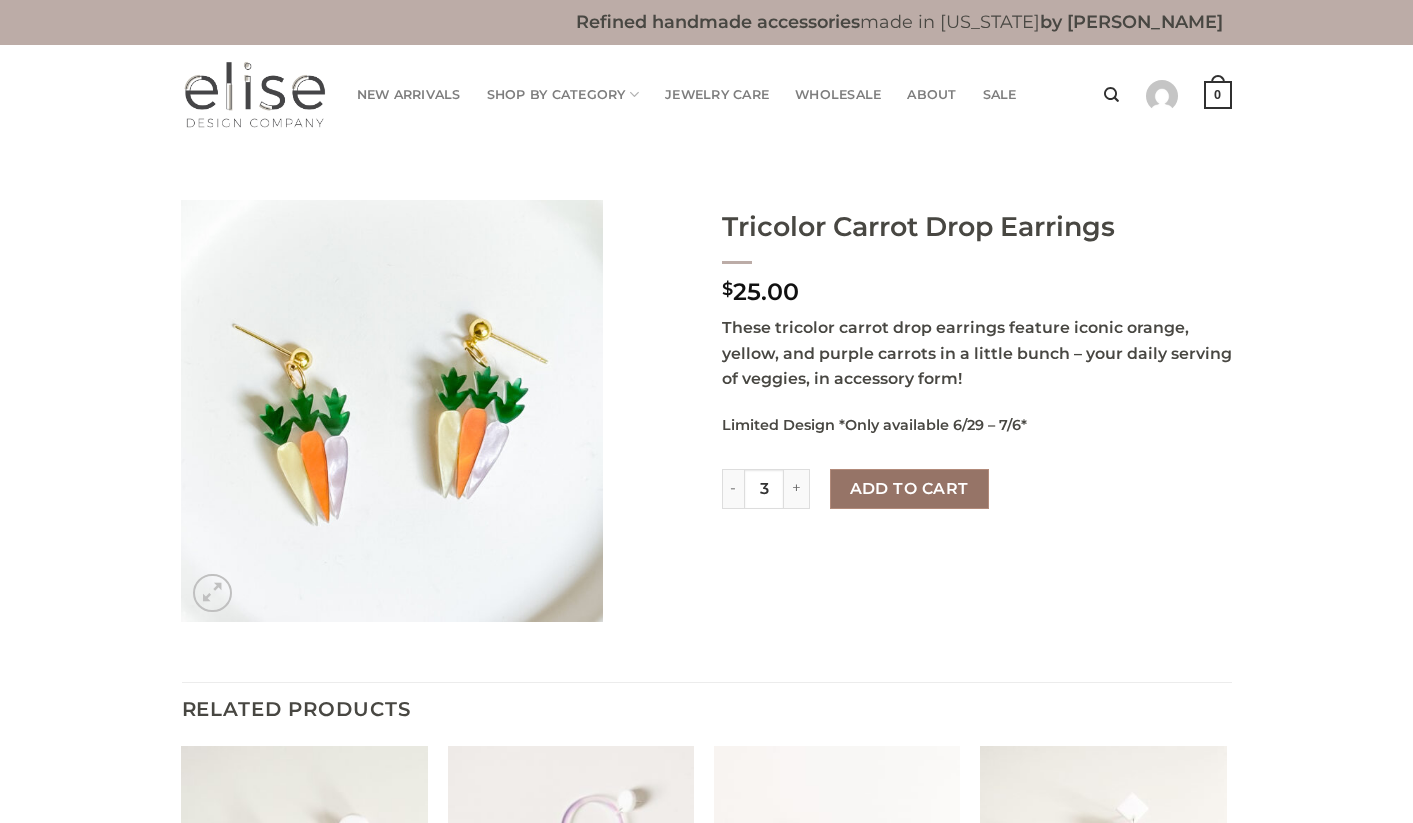 click on "Add to cart" at bounding box center (909, 489) 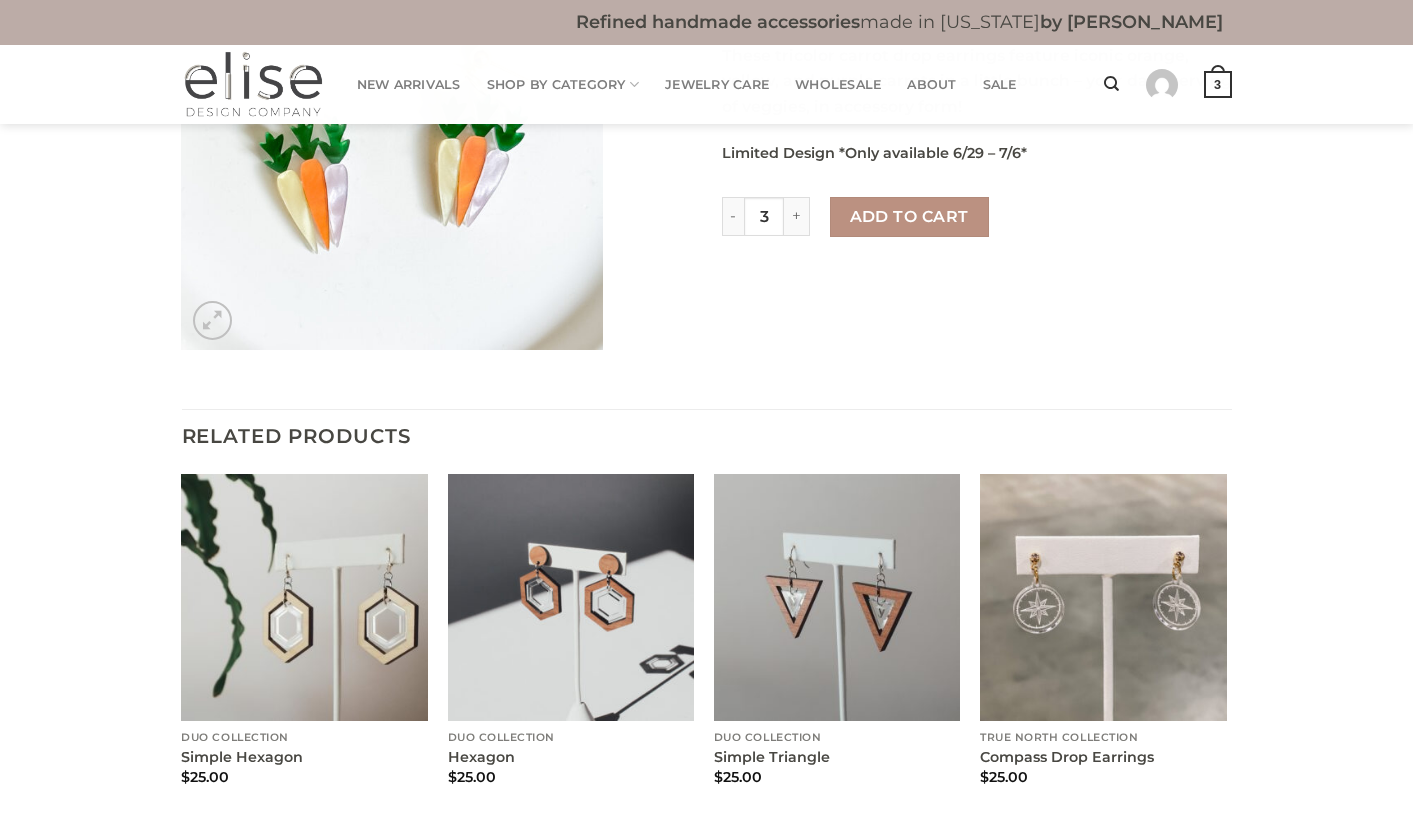 scroll, scrollTop: 0, scrollLeft: 0, axis: both 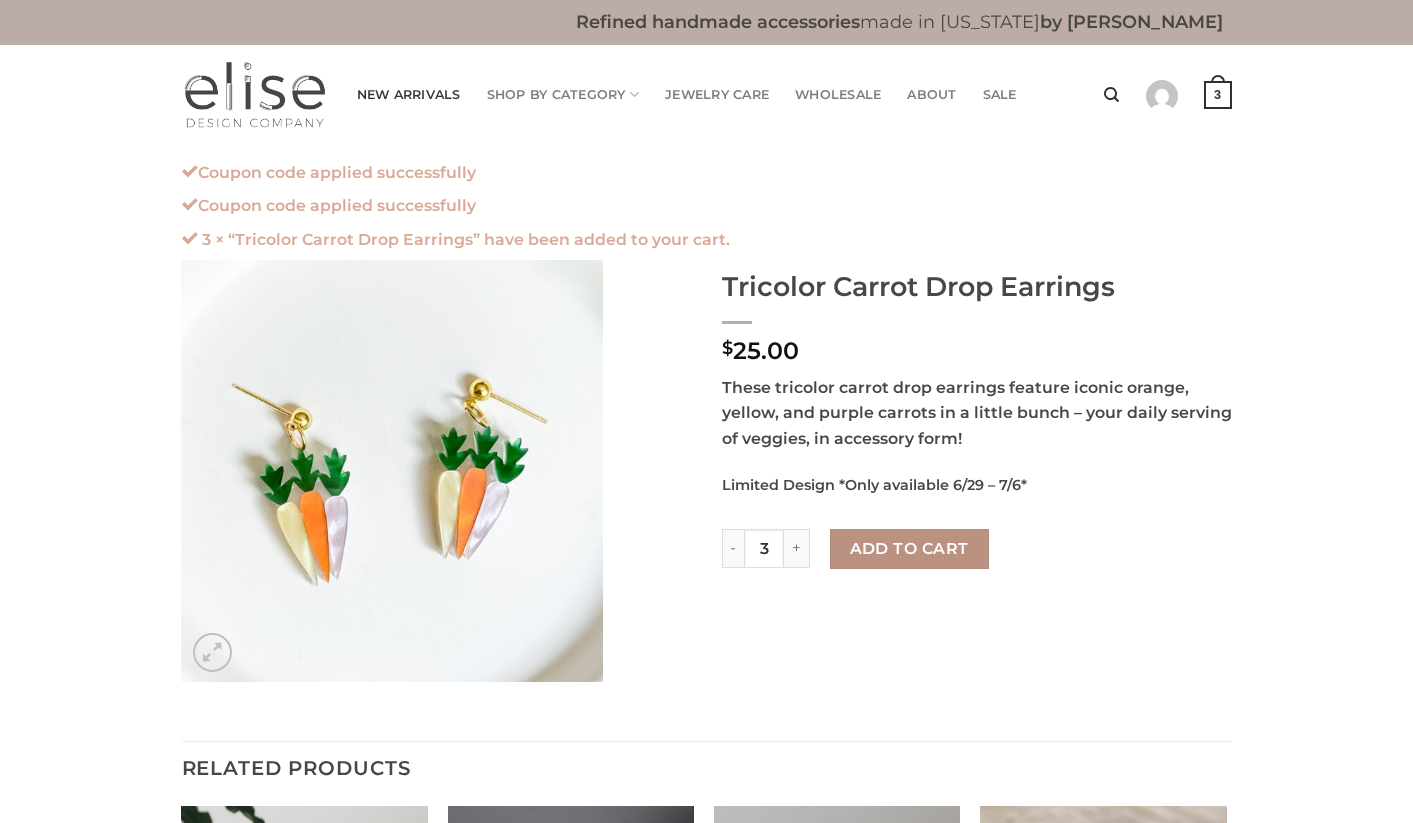click on "New Arrivals" at bounding box center [409, 95] 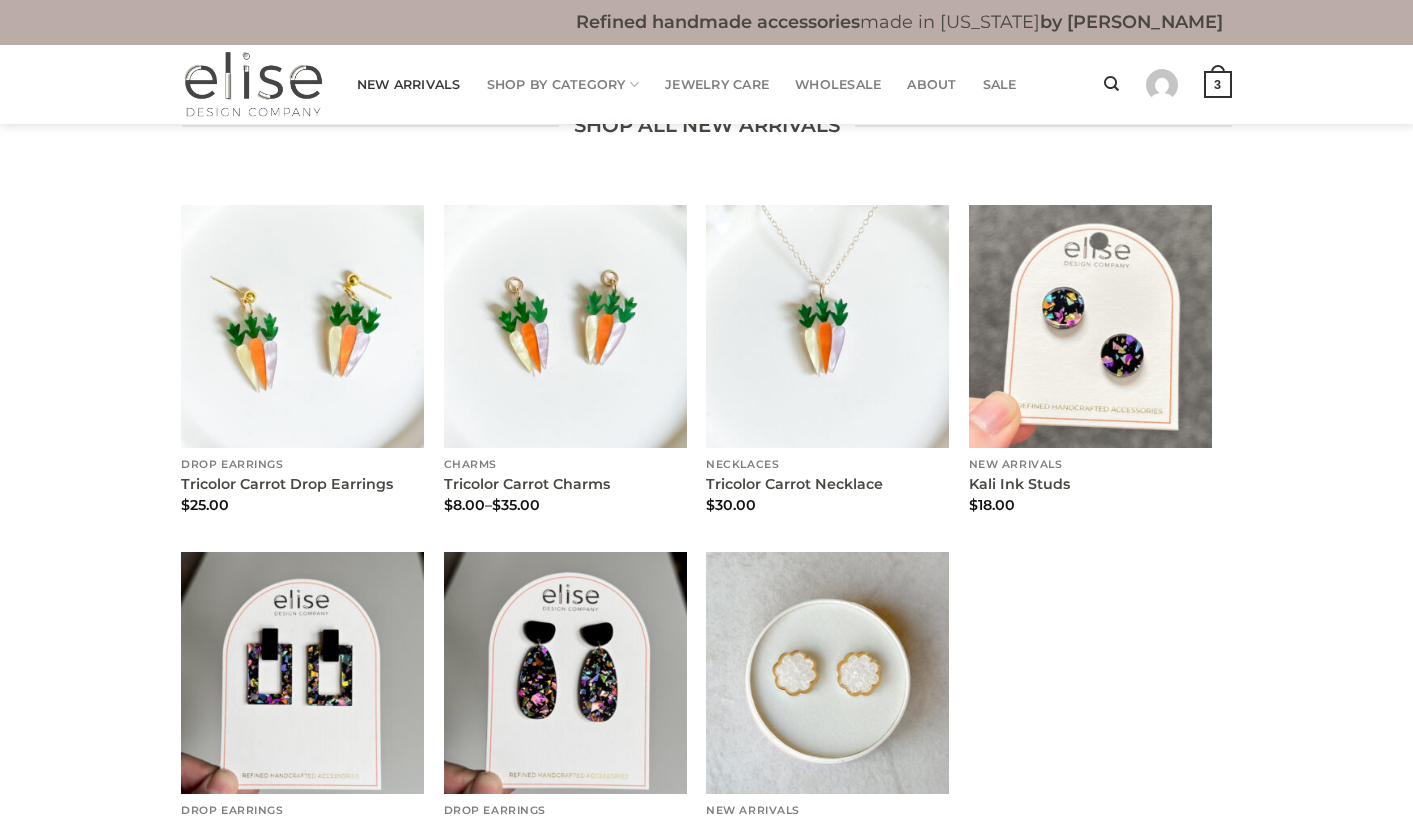 scroll, scrollTop: 0, scrollLeft: 0, axis: both 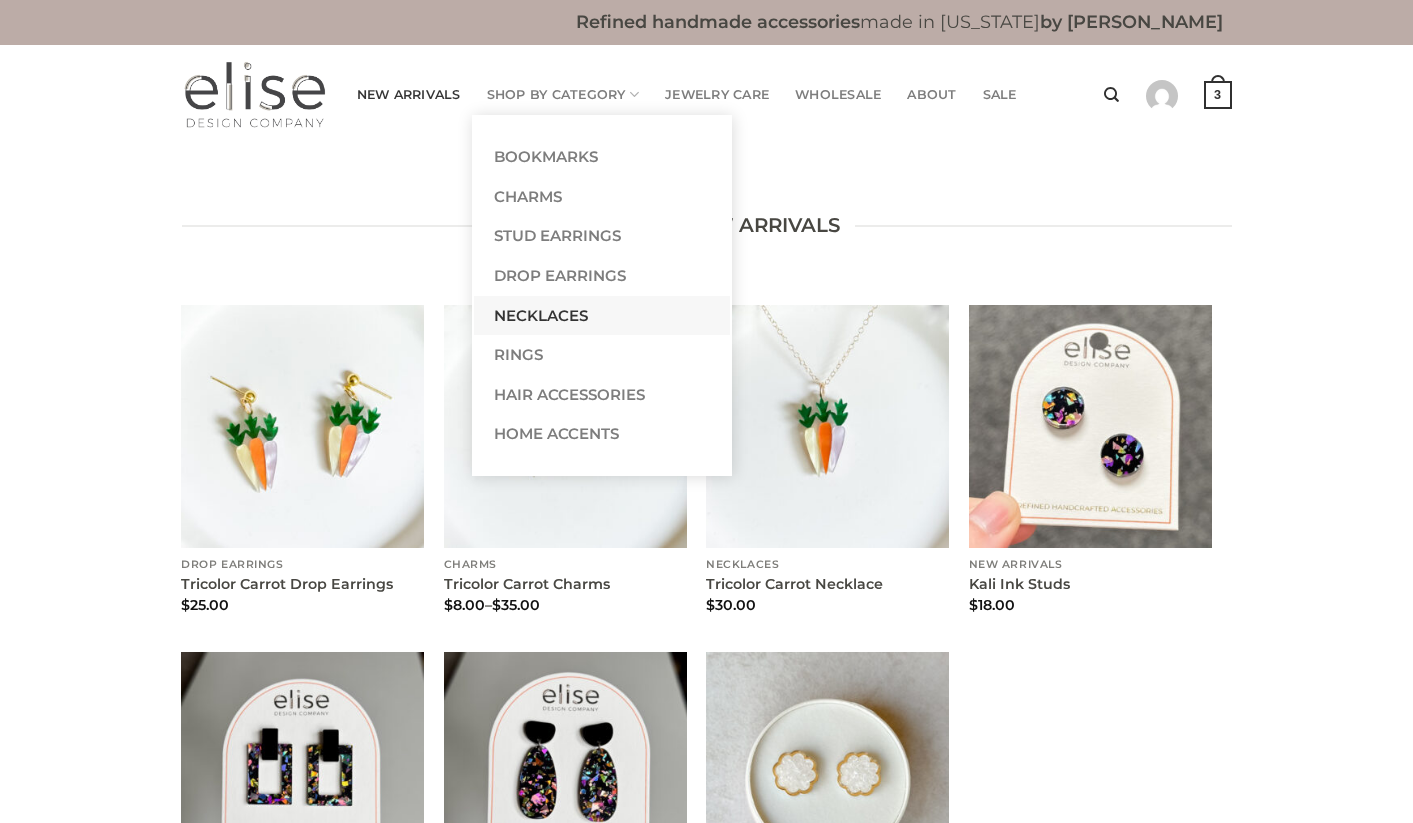 click on "Necklaces" at bounding box center (602, 316) 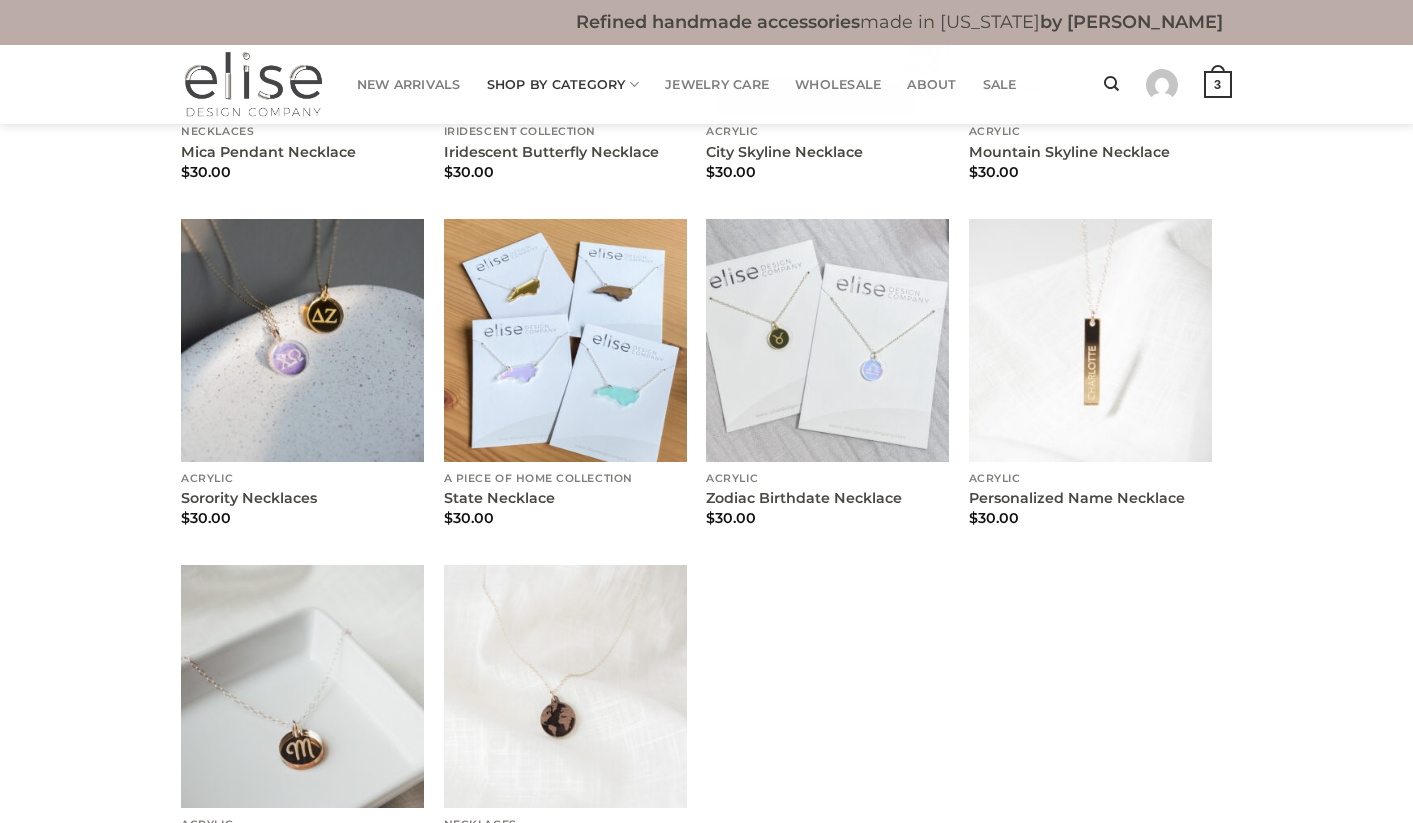 scroll, scrollTop: 776, scrollLeft: 0, axis: vertical 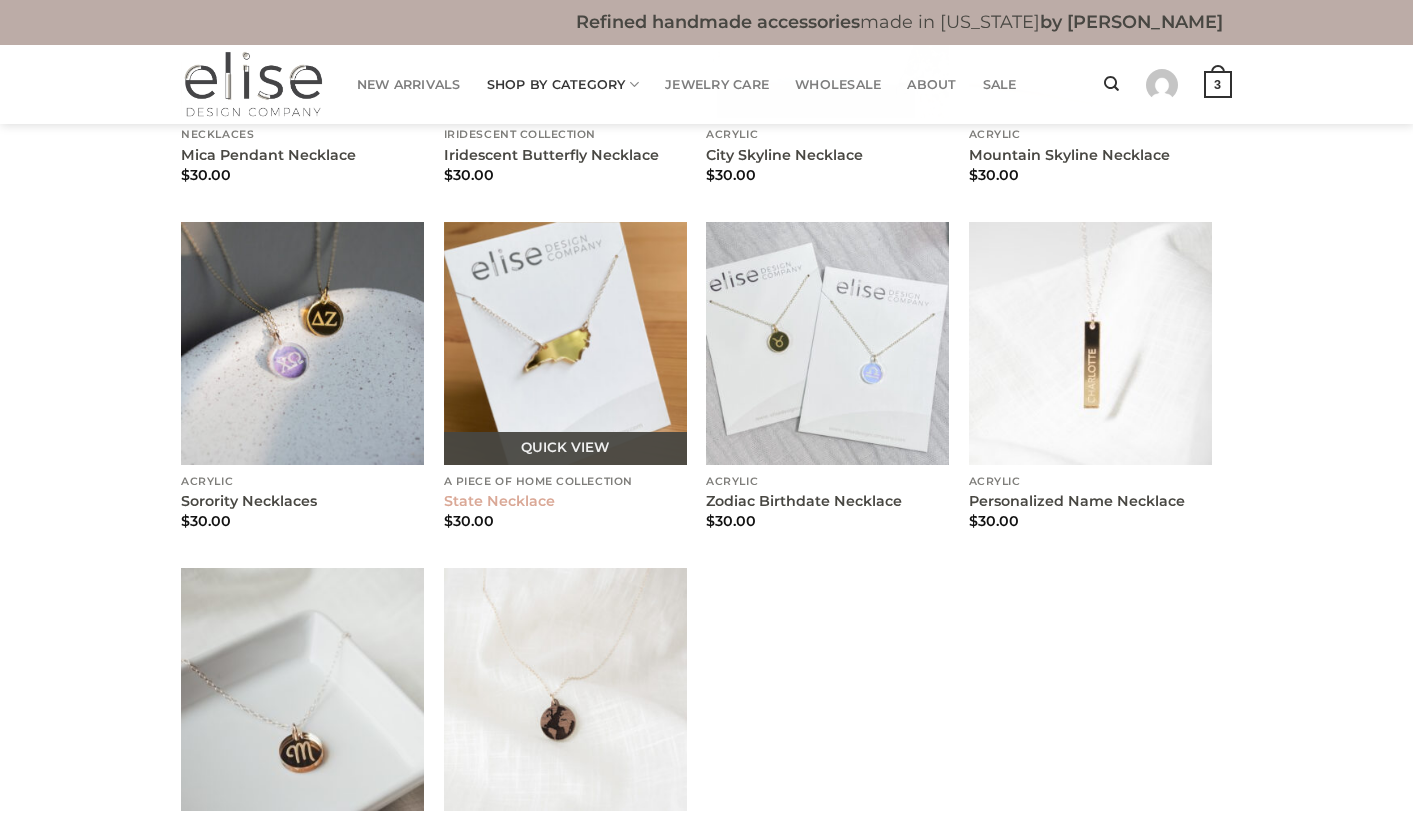 click on "State Necklace" at bounding box center [499, 501] 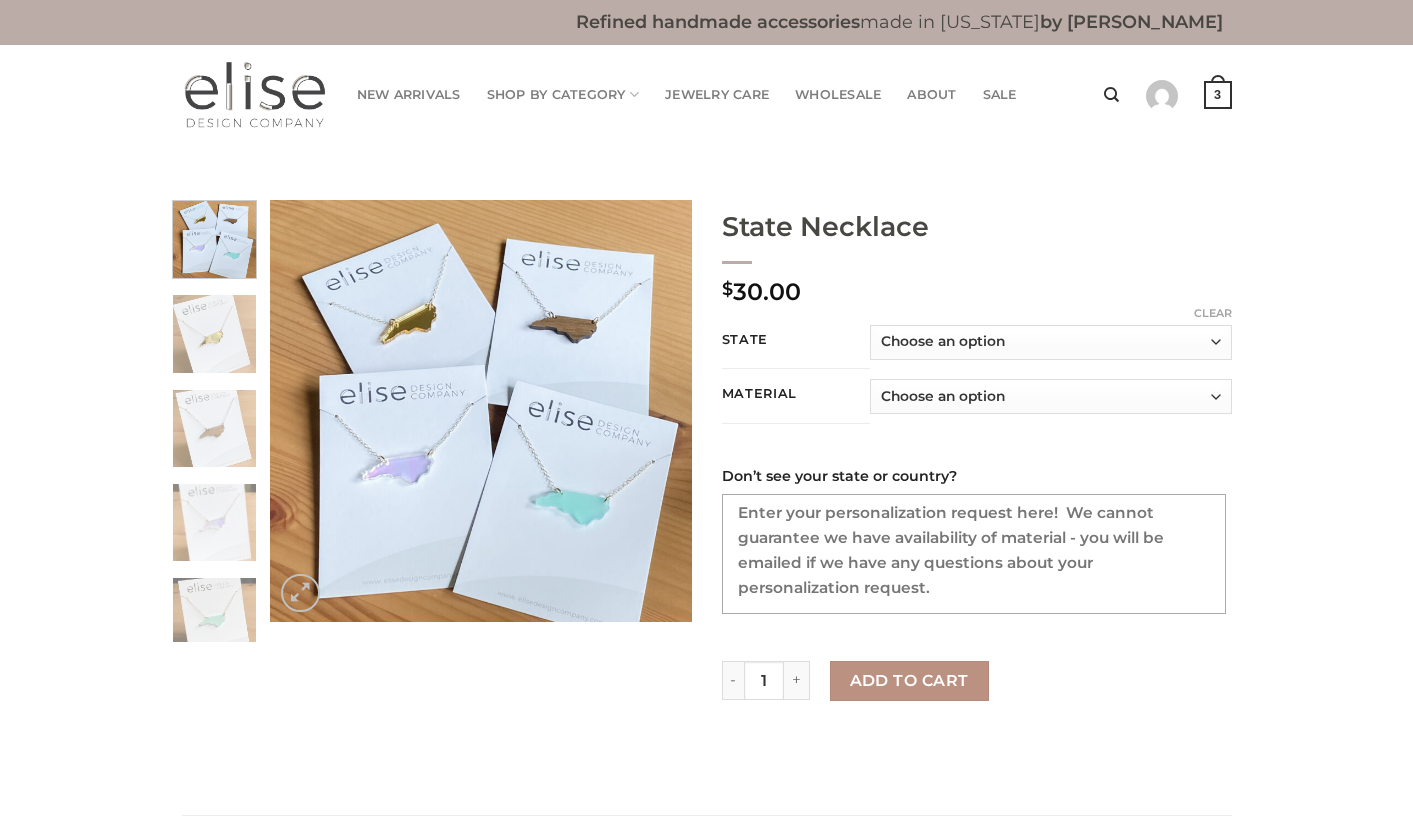 scroll, scrollTop: 0, scrollLeft: 0, axis: both 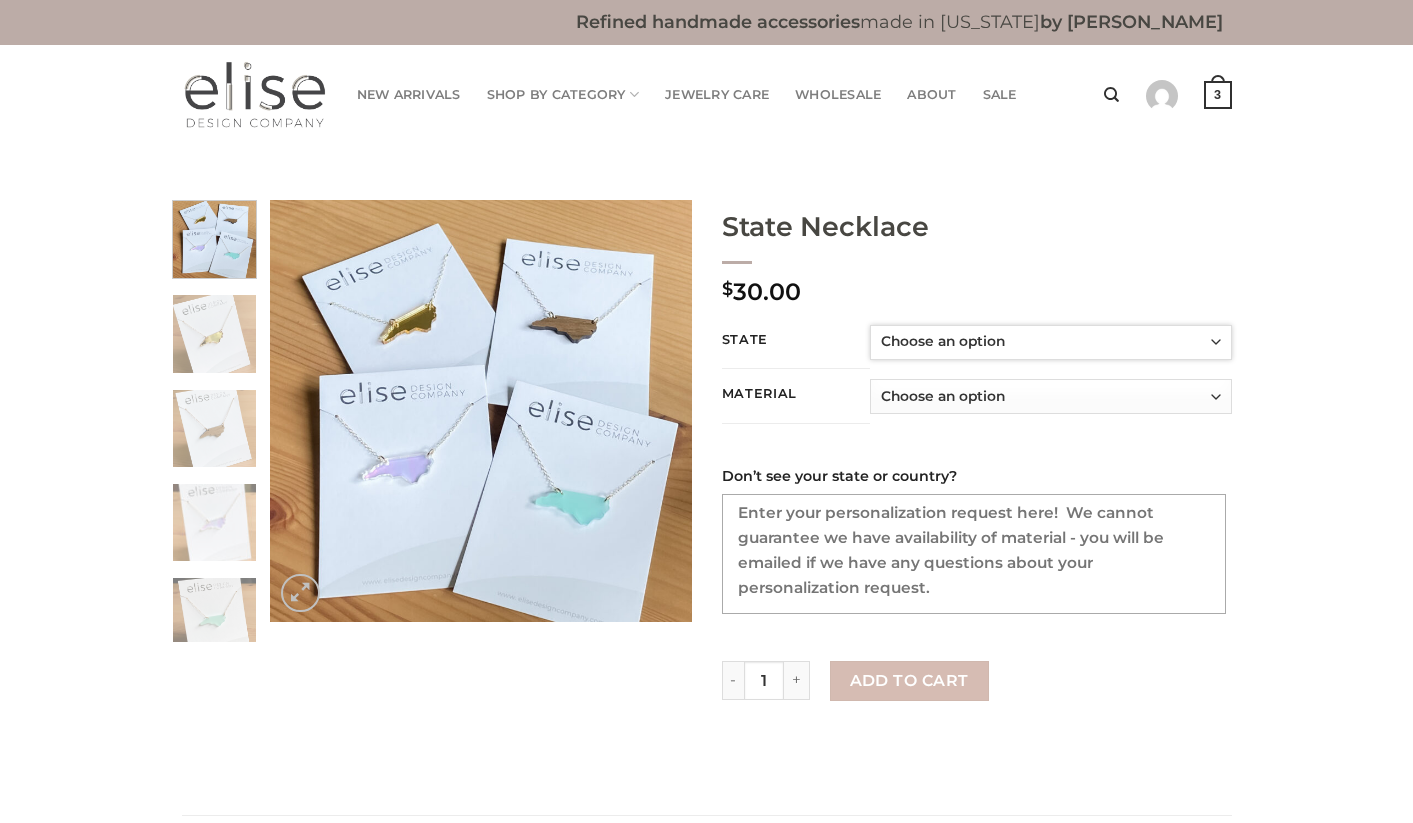 click on "Choose an option [US_STATE] [US_STATE] [US_STATE] [US_STATE] [US_STATE] [US_STATE] [US_STATE] [US_STATE] [US_STATE] [US_STATE] [US_STATE] [US_STATE] [US_STATE] [US_STATE] [US_STATE] [US_STATE] [US_STATE] [US_STATE] [US_STATE] [US_STATE] [US_STATE] [US_STATE] [US_STATE] [US_STATE] [US_STATE] [US_STATE] [US_STATE] [US_STATE] [US_STATE] [US_STATE] [US_STATE] [US_STATE] [US_STATE] [US_STATE] [US_STATE] [US_STATE] [US_STATE] [US_STATE] [US_STATE] [US_STATE] [US_STATE] [US_STATE] [US_STATE] [US_STATE] [US_STATE] [US_STATE][PERSON_NAME][US_STATE] [US_STATE][PERSON_NAME] [US_STATE] [US_STATE]" 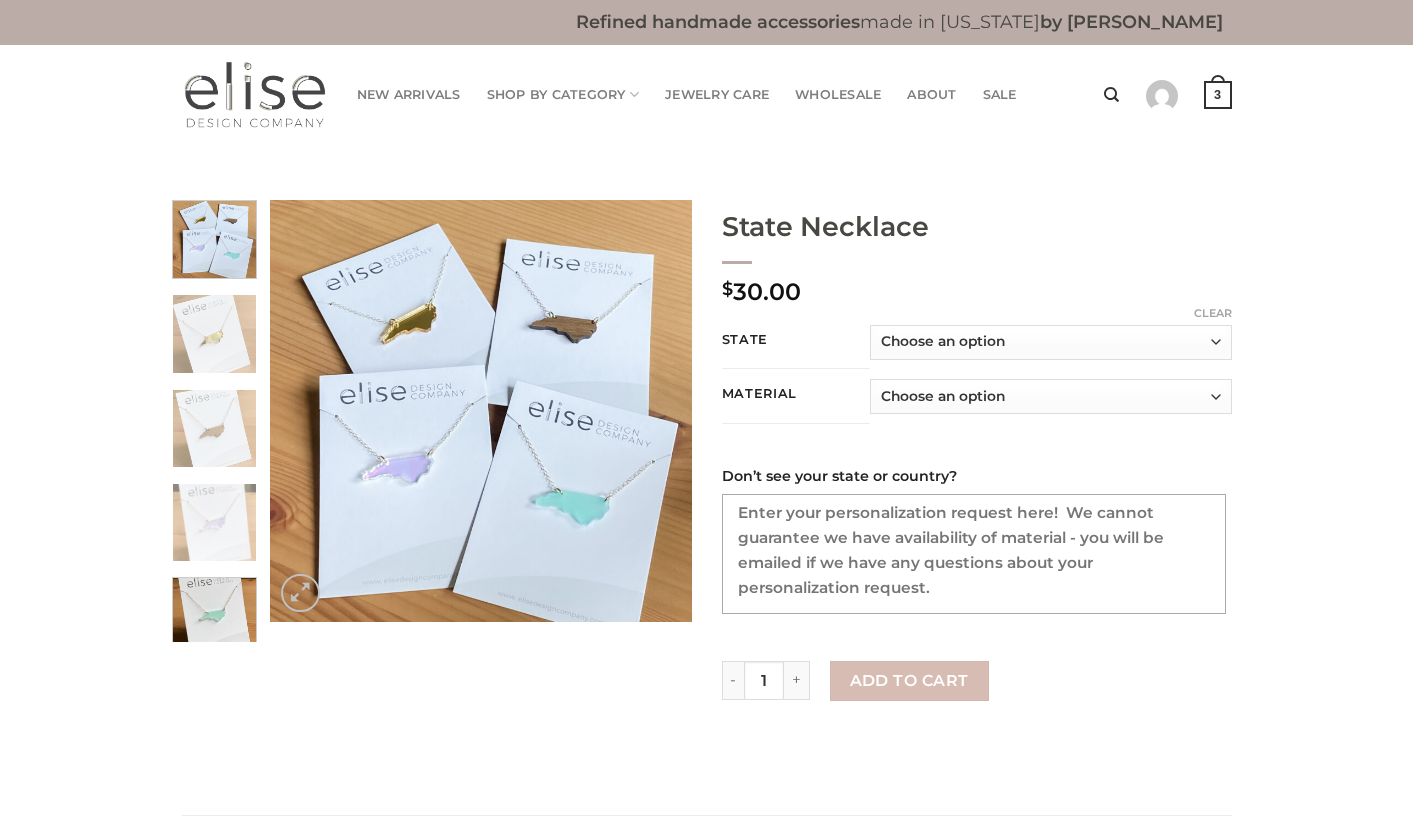 click at bounding box center (214, 614) 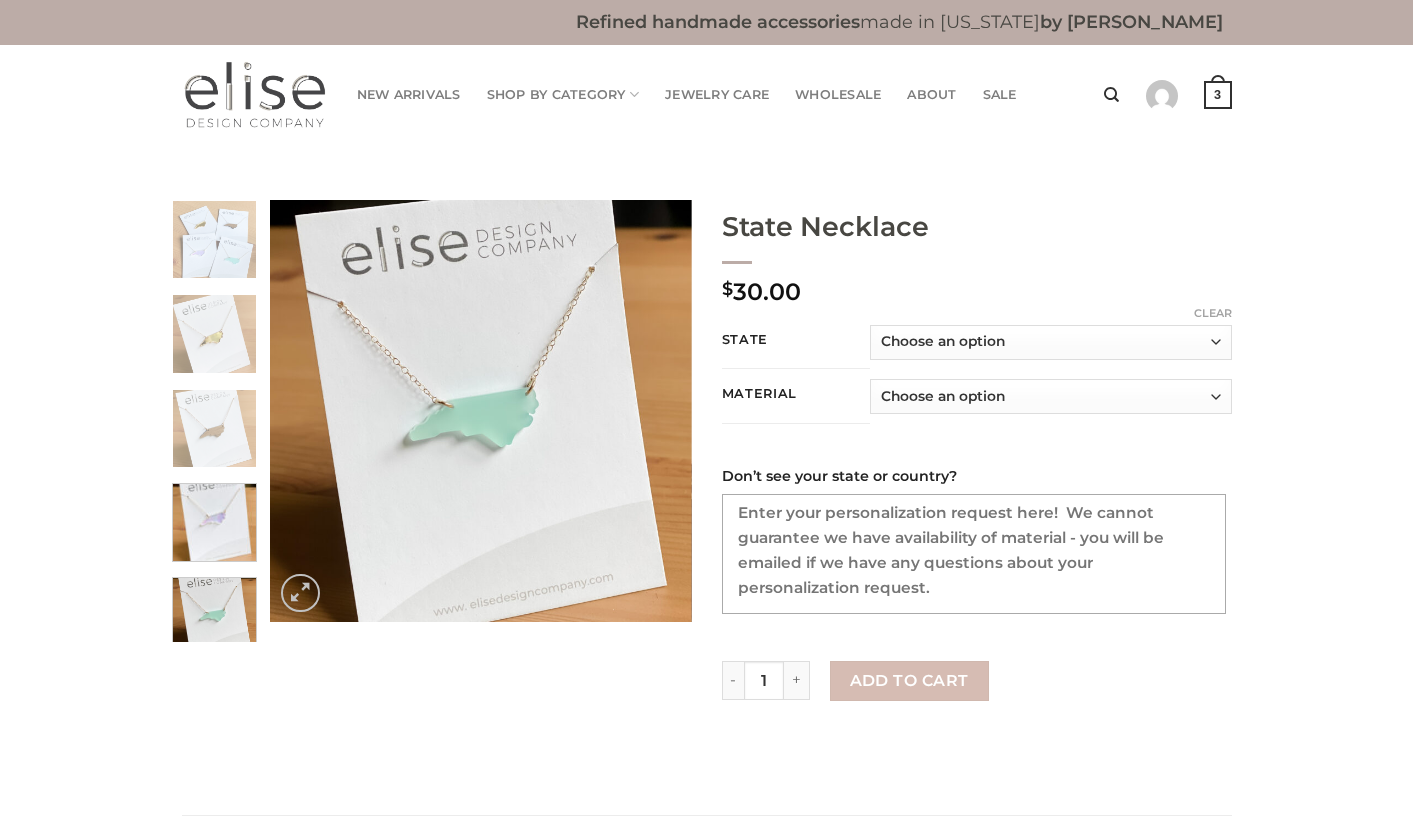 click at bounding box center (214, 520) 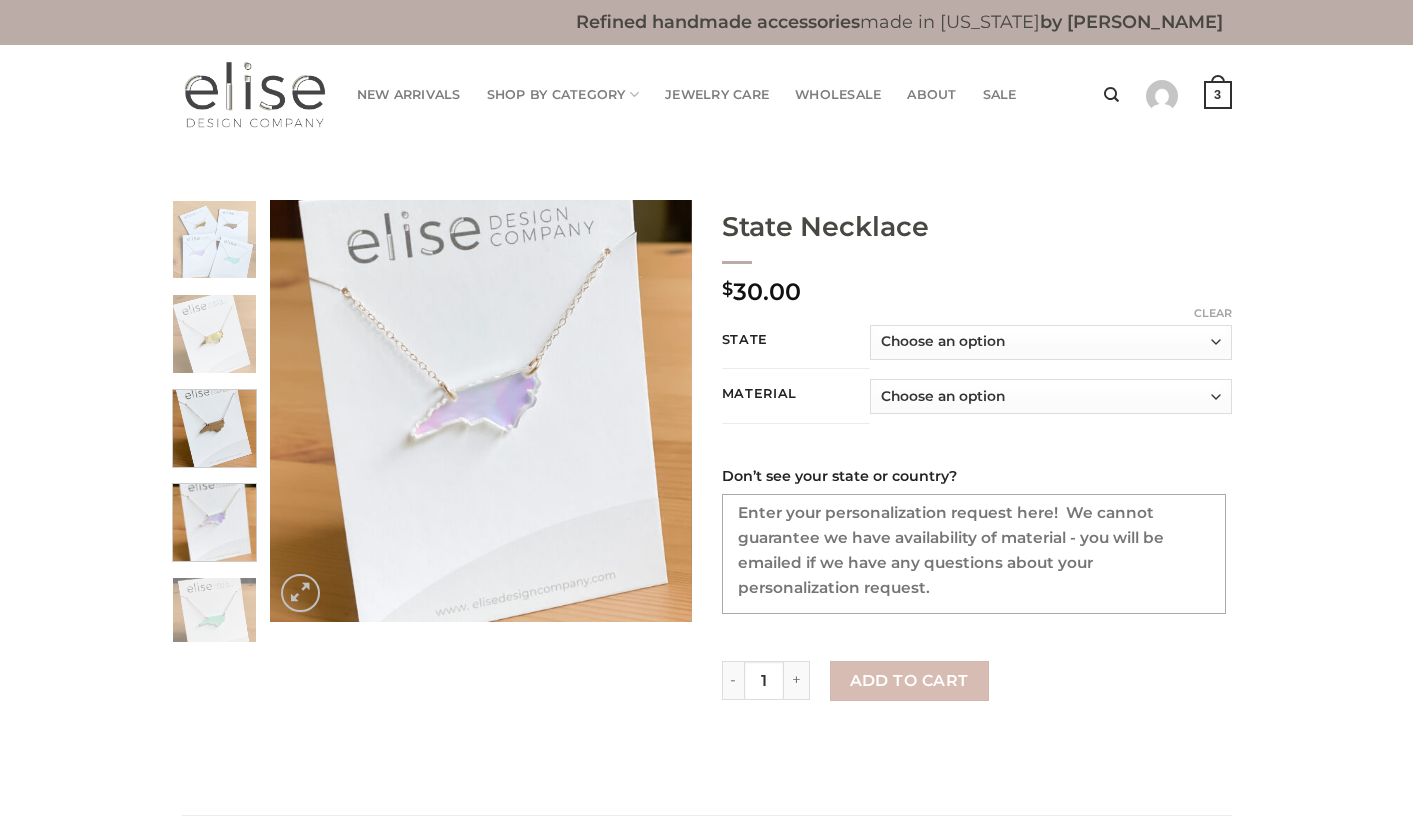click at bounding box center [214, 426] 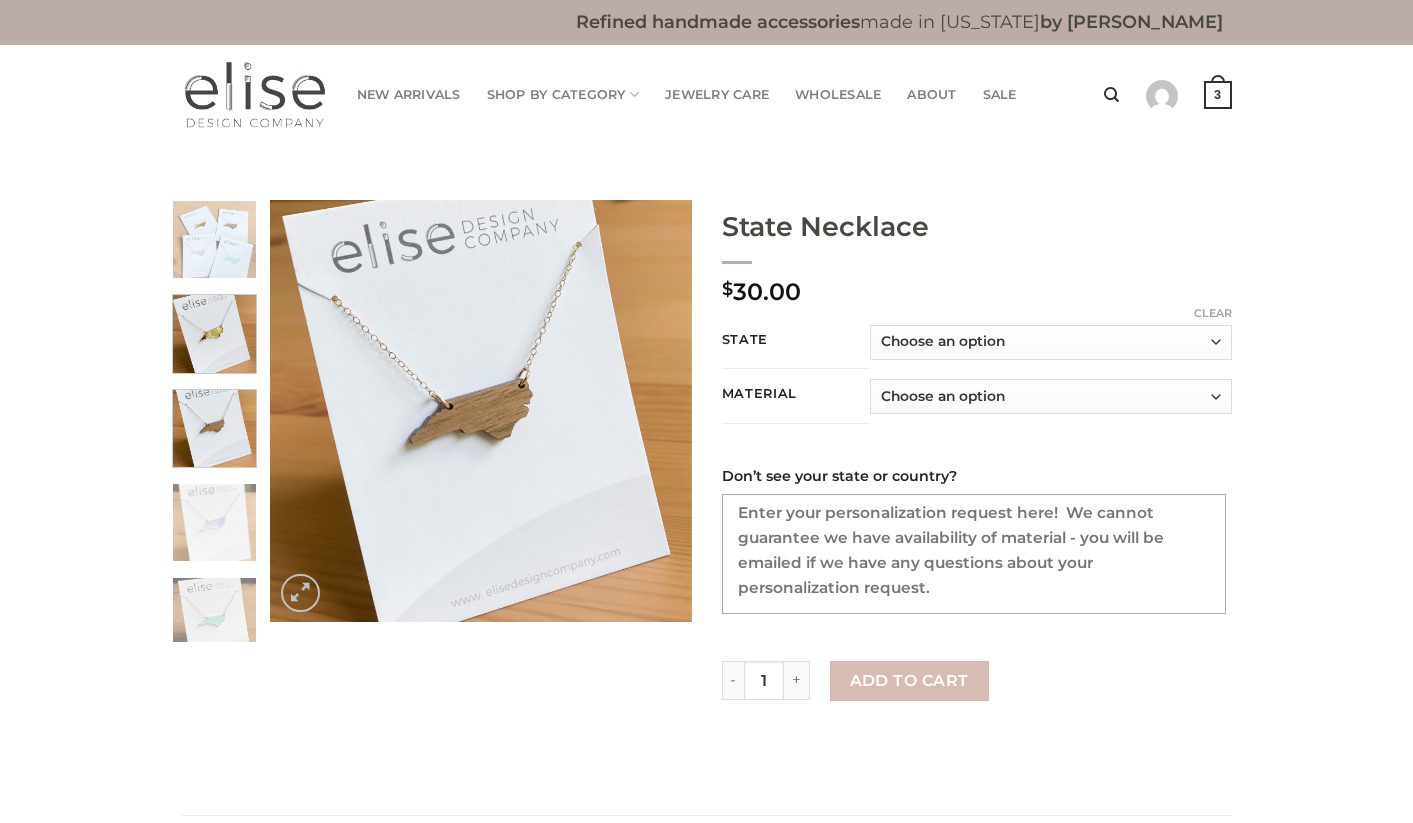 click at bounding box center [214, 331] 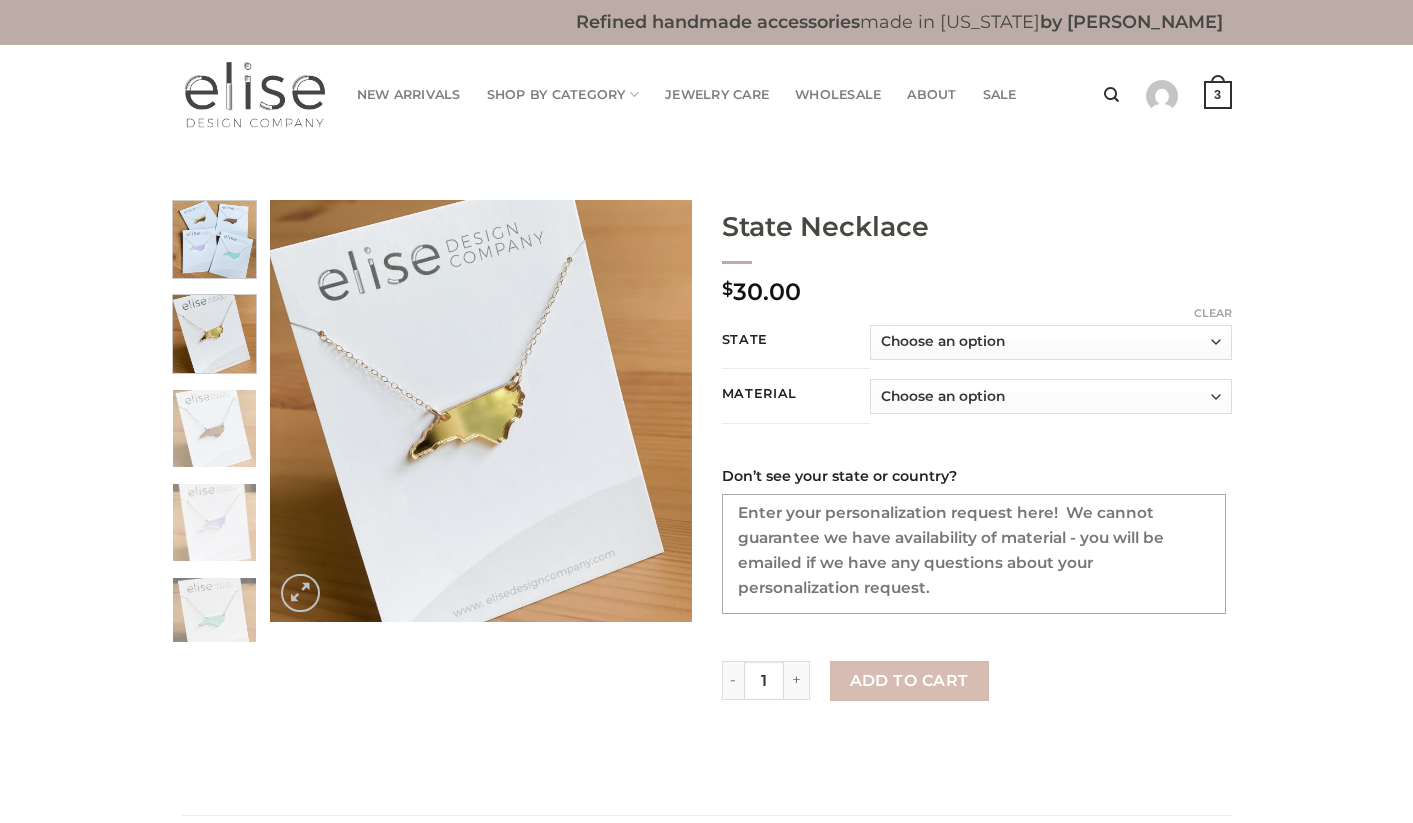 click at bounding box center [214, 237] 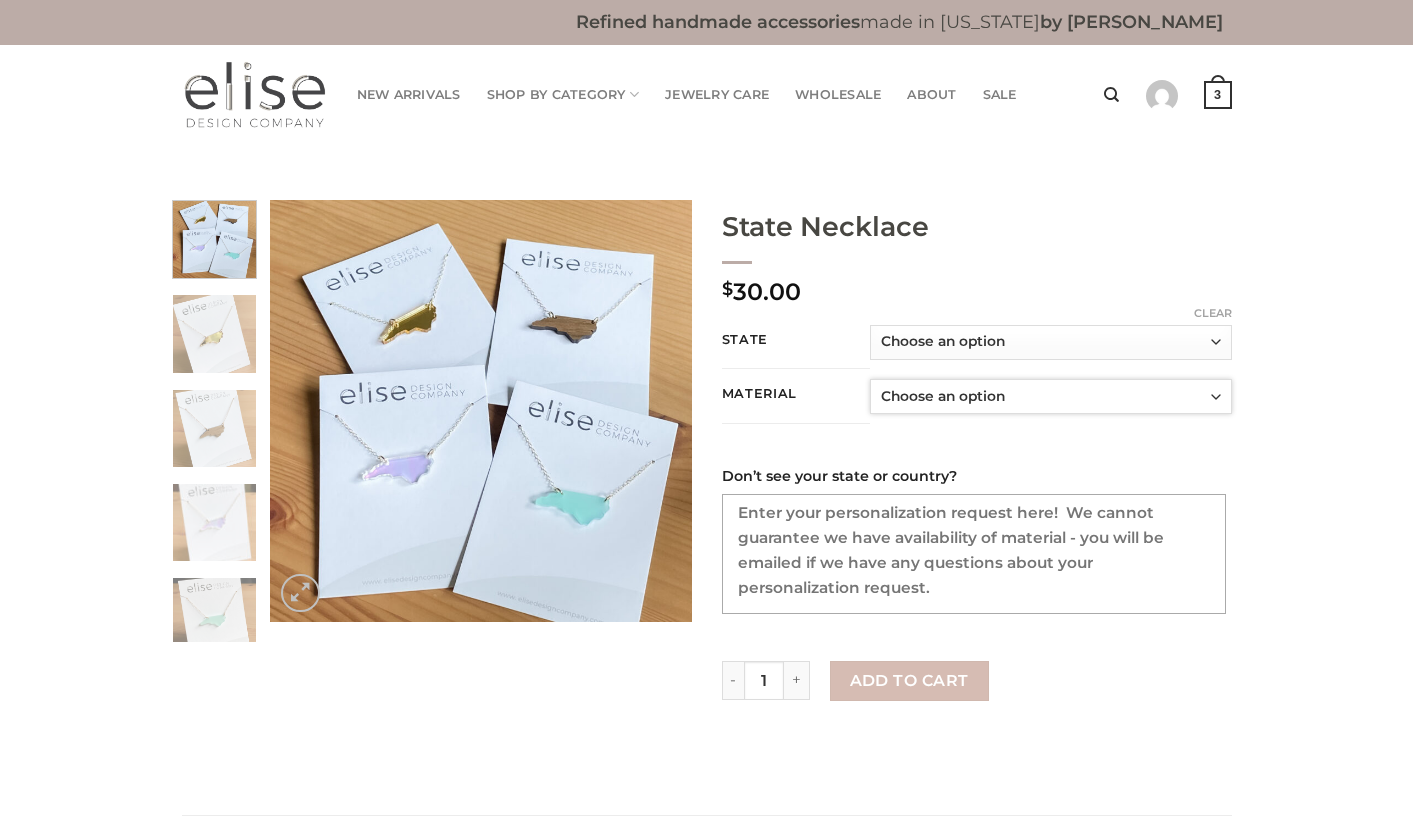 click on "Choose an option Mirrored Gold Acrylic Walnut Wood Iridescent Coastal Seaglass Acrylic" 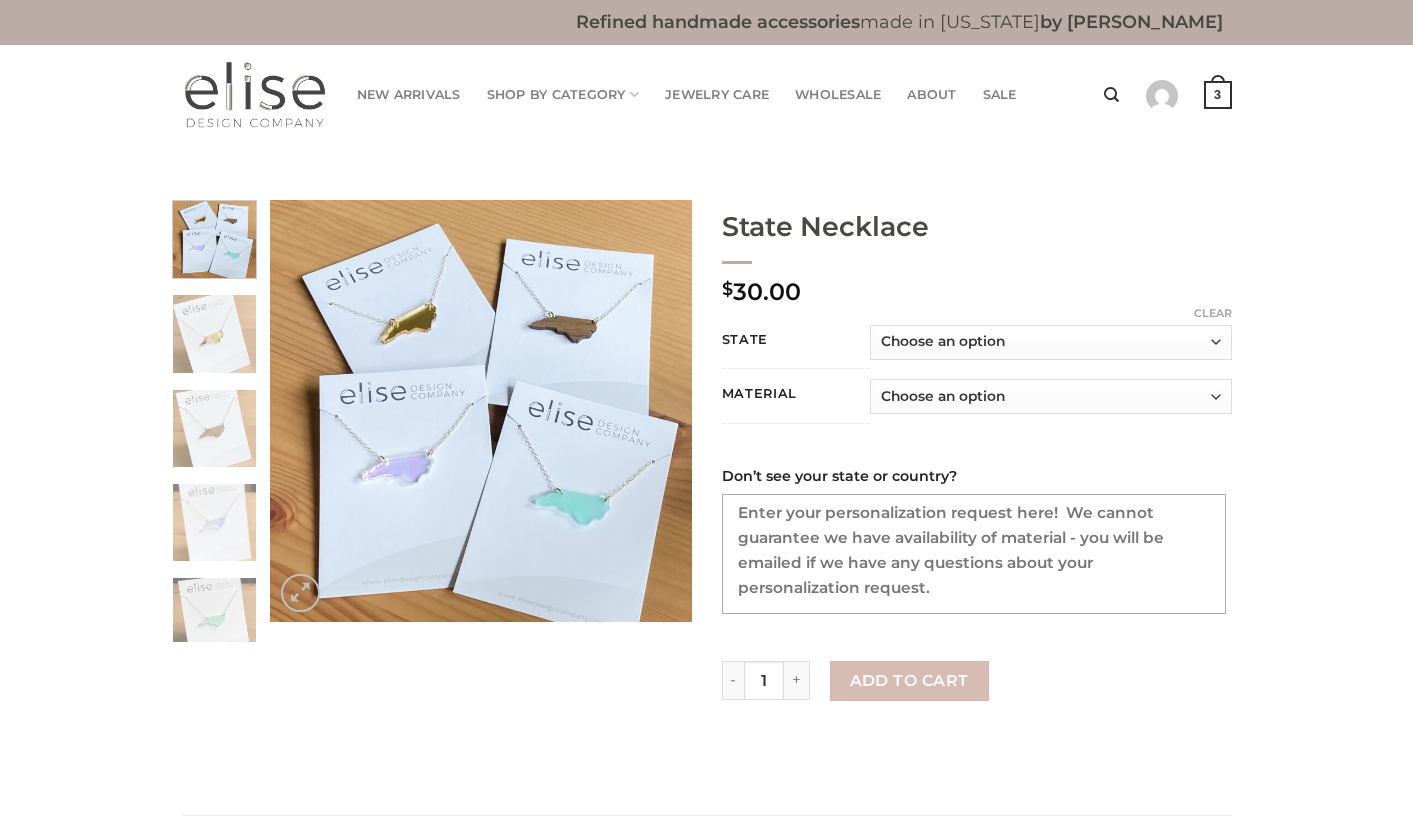click on "Necklaces
State Necklace
$ 30.00
State
Choose an option Alabama Alaska Arizona Arkansas California Colorado Connecticut Delaware Florida Georgia Hawaii Idaho Illinois Indiana Iowa Kansas Kentucky Louisiana Maine Maryland Massachusetts Michigan Minnesota Mississippi Missouri Montana Nebraska Nevada New Hampshire New Jersey New Mexico New York North Carolina North Dakota Ohio Oklahoma Oregon Pennsylvania Rhode Island South Carolina South Dakota Tennessee Texas Utah Vermont Virginia Washington West Virginia Wisconsin Wyoming
Material
Choose an option Mirrored Gold Acrylic Walnut Wood Iridescent Coastal Seaglass Acrylic Clear
-
1" at bounding box center [706, 487] 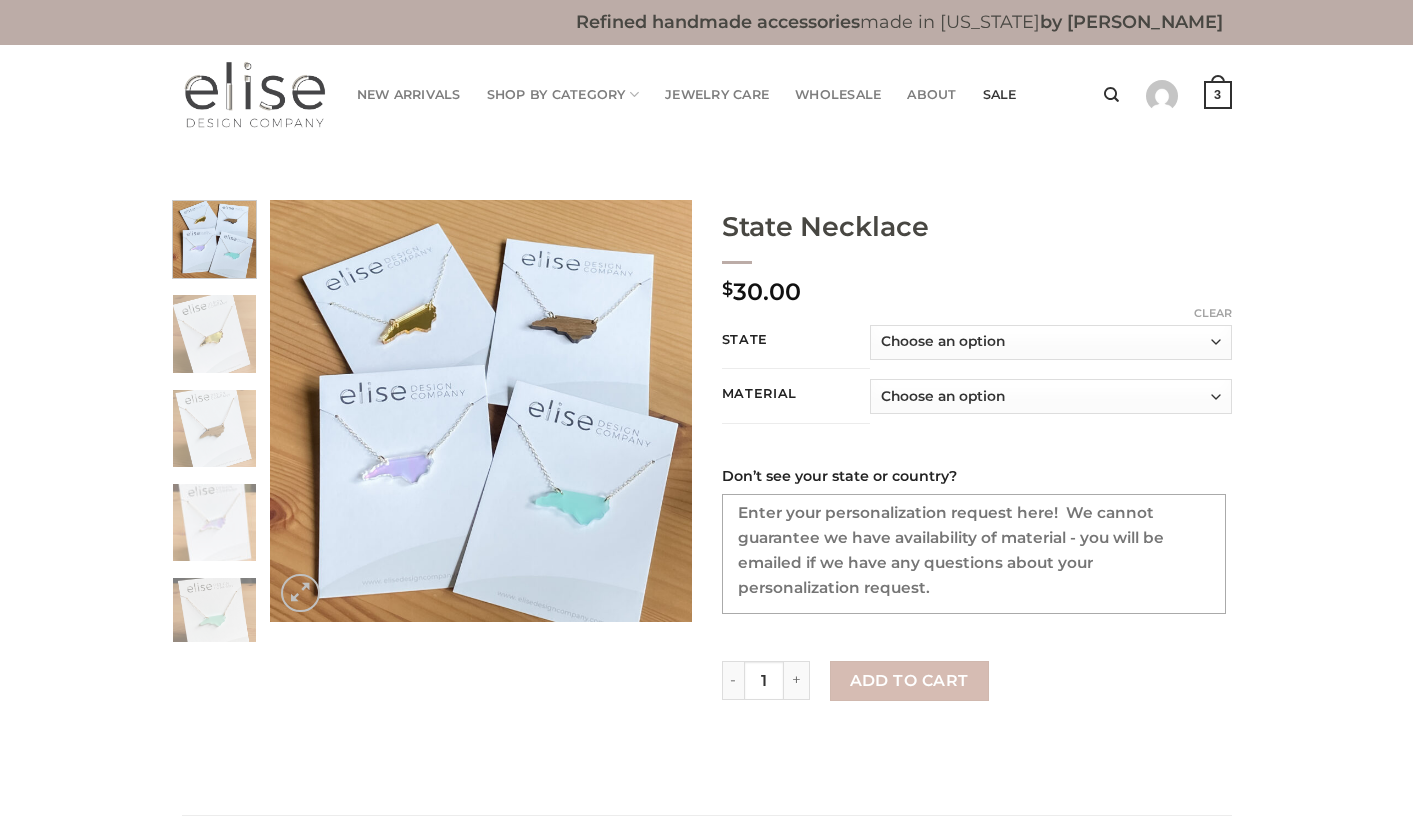 click on "SALE" at bounding box center [1000, 95] 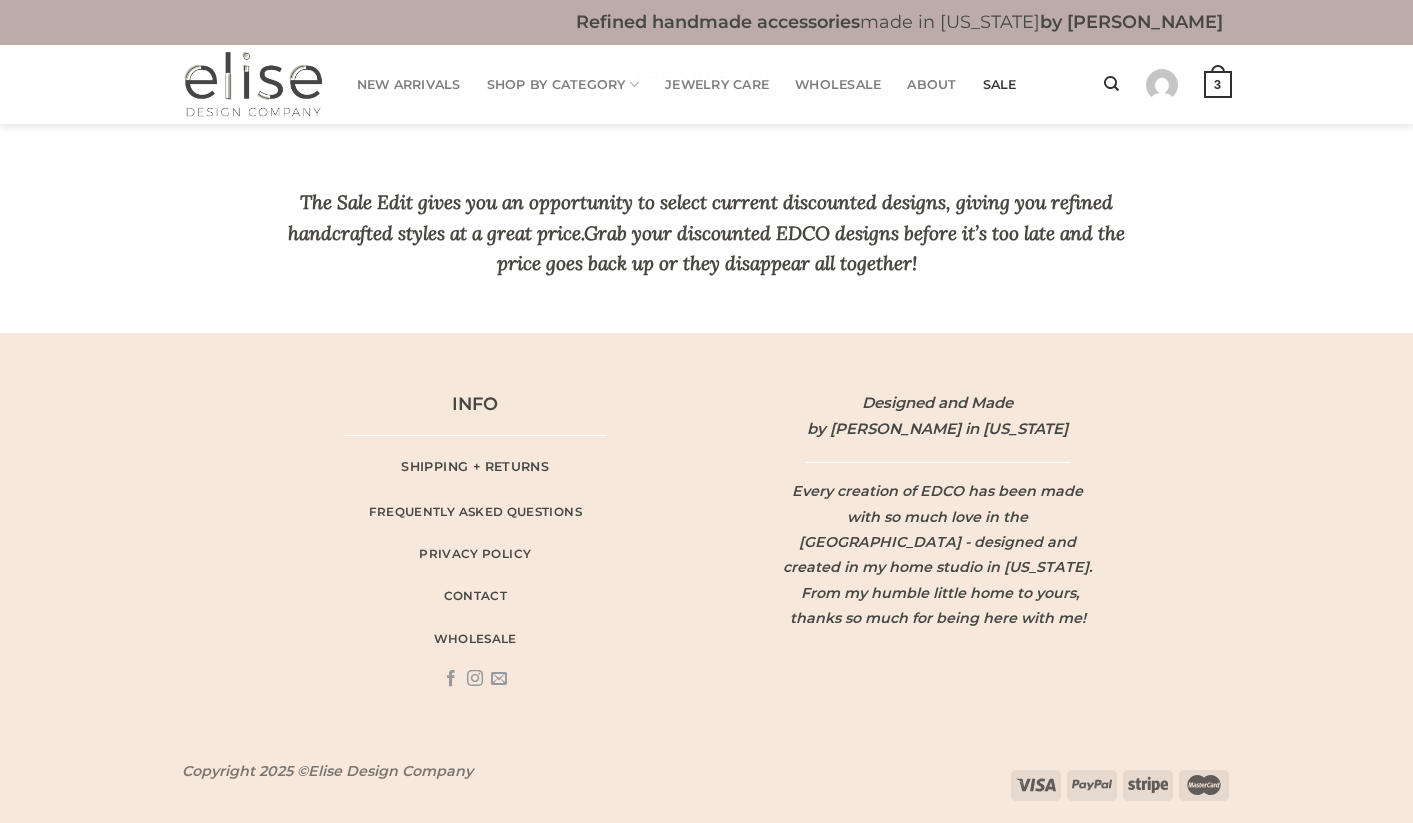 scroll, scrollTop: 0, scrollLeft: 0, axis: both 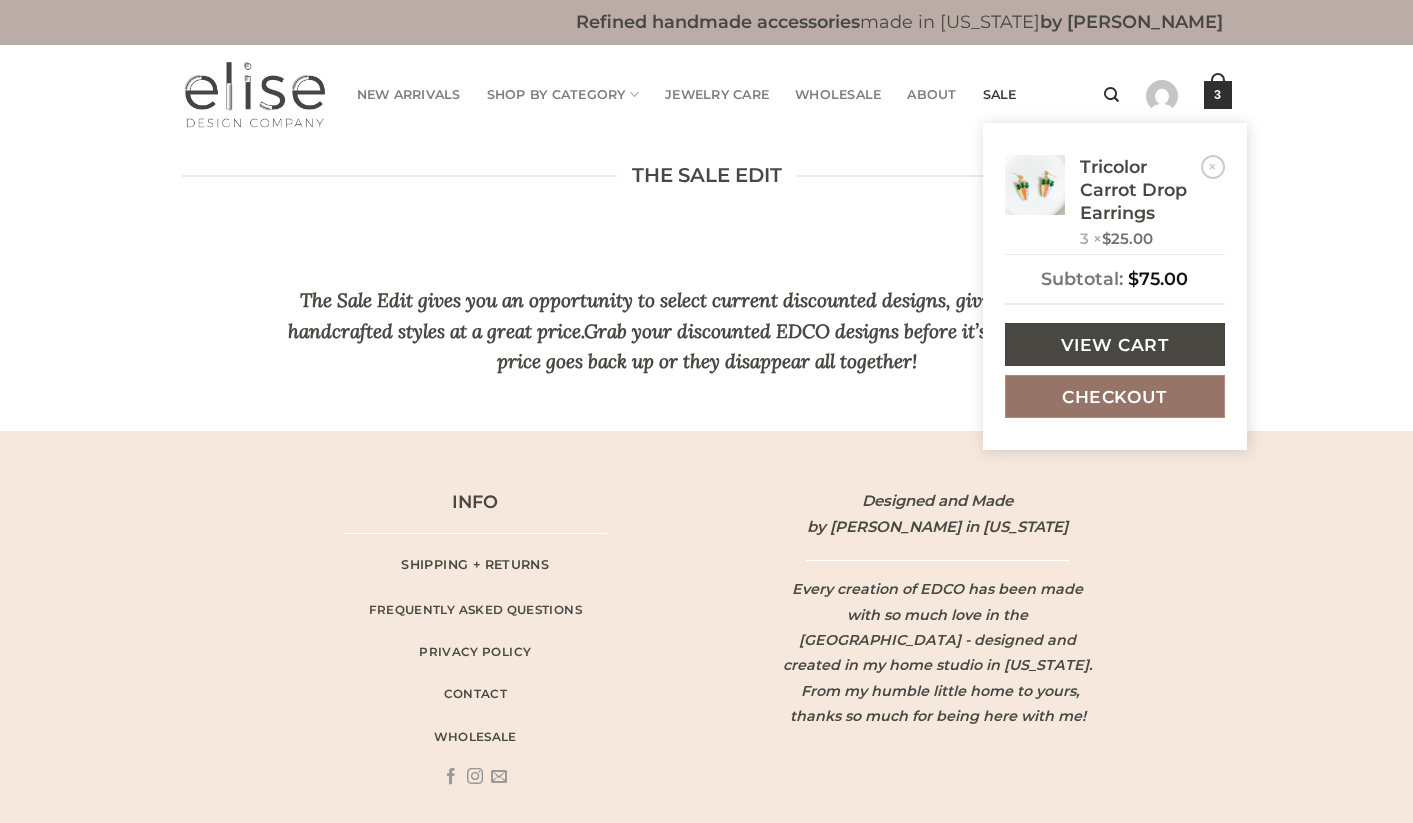 click on "Checkout" at bounding box center (1115, 396) 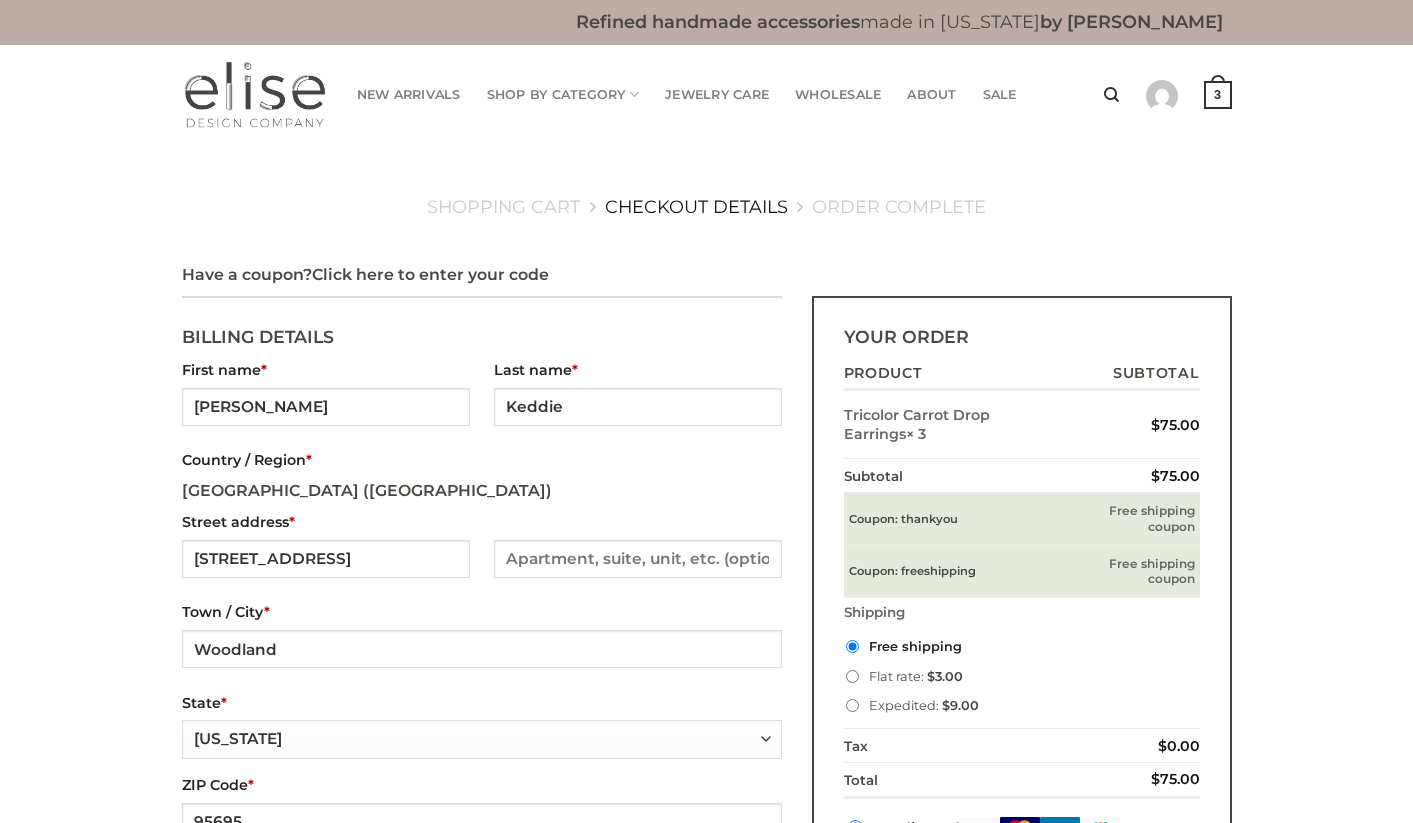 scroll, scrollTop: 0, scrollLeft: 0, axis: both 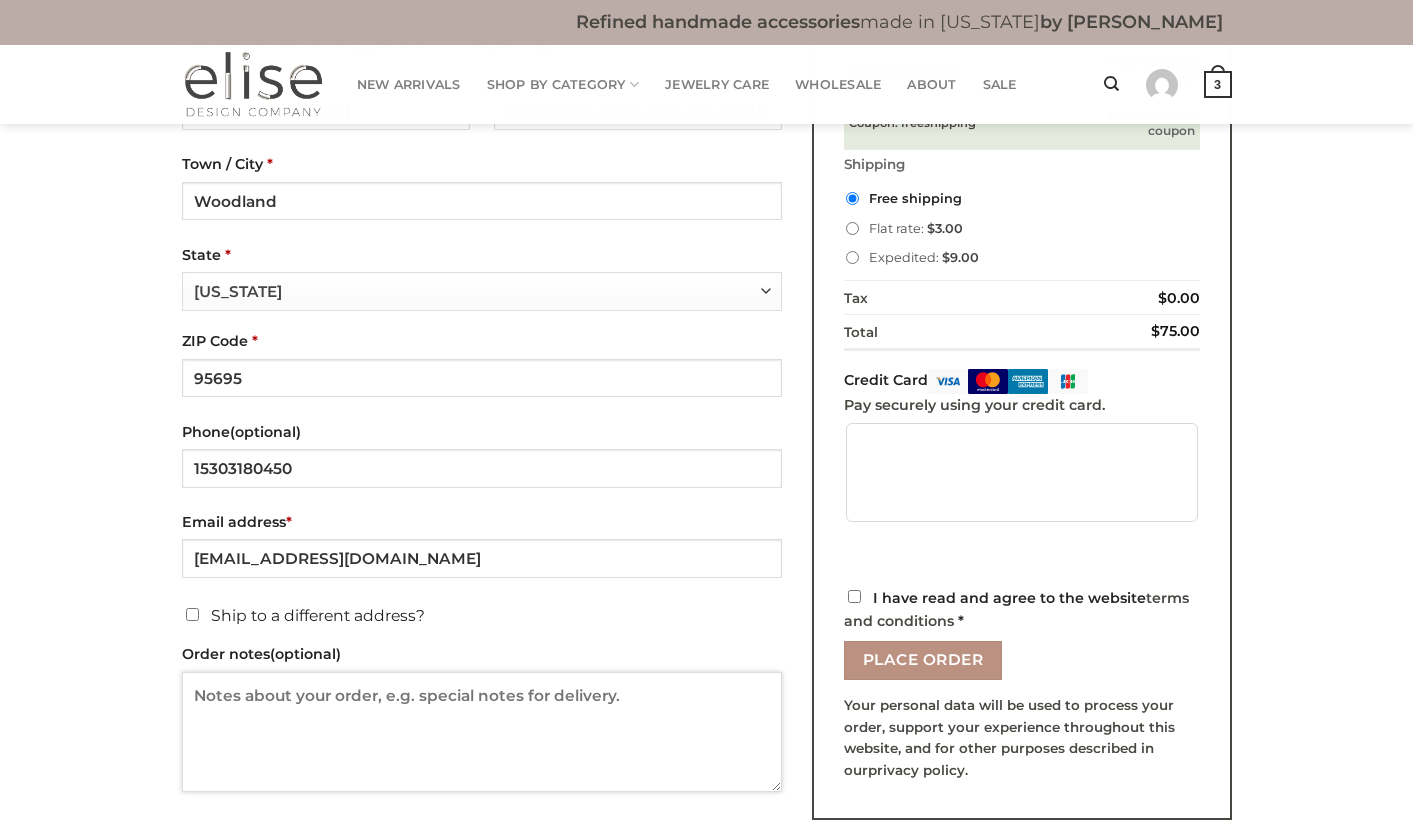 click on "Order notes  (optional)" at bounding box center (482, 732) 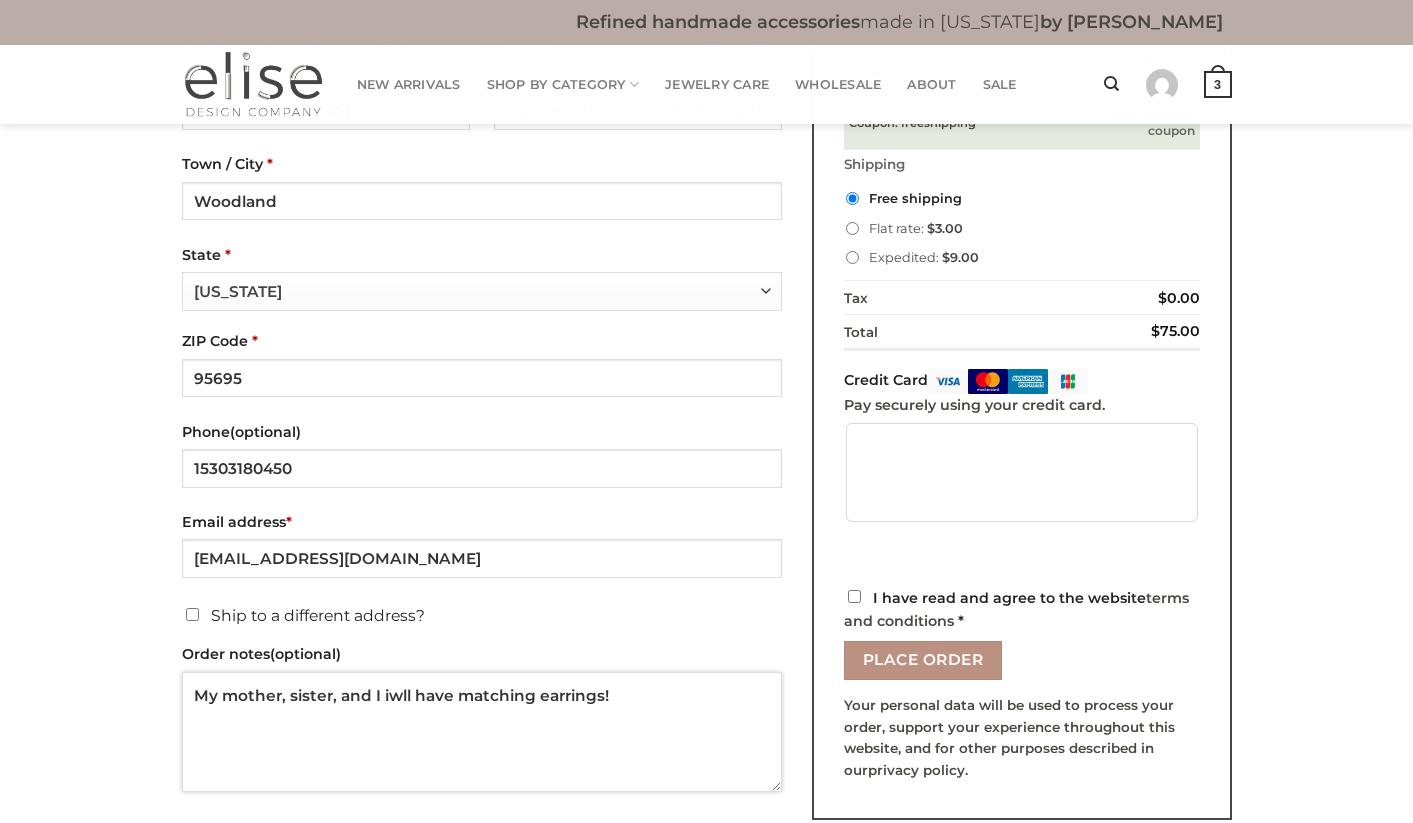 type on "My mother, sister, and I iwll have matching earrings!" 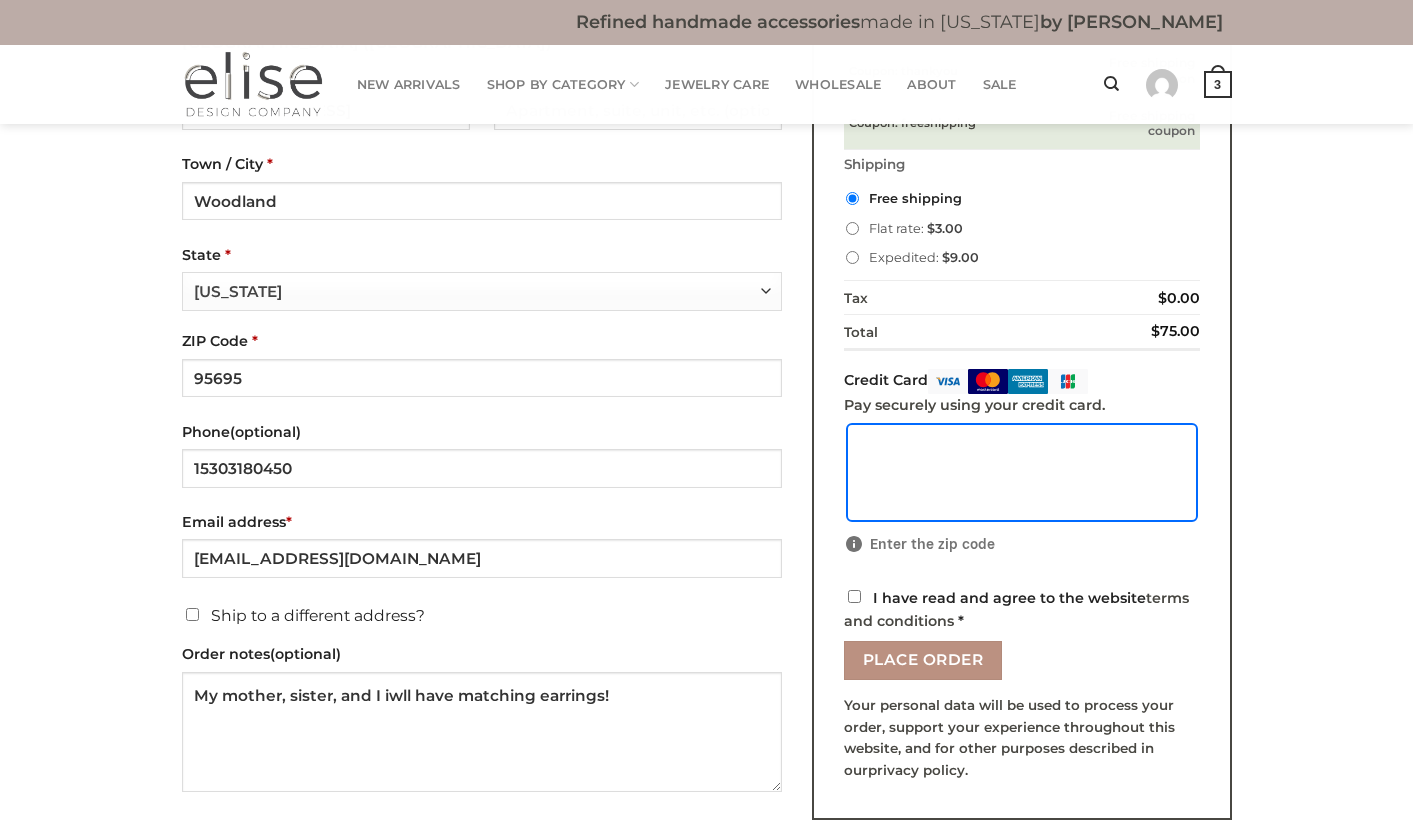 click on "I have read and agree to the website  terms and conditions   *" at bounding box center (854, 596) 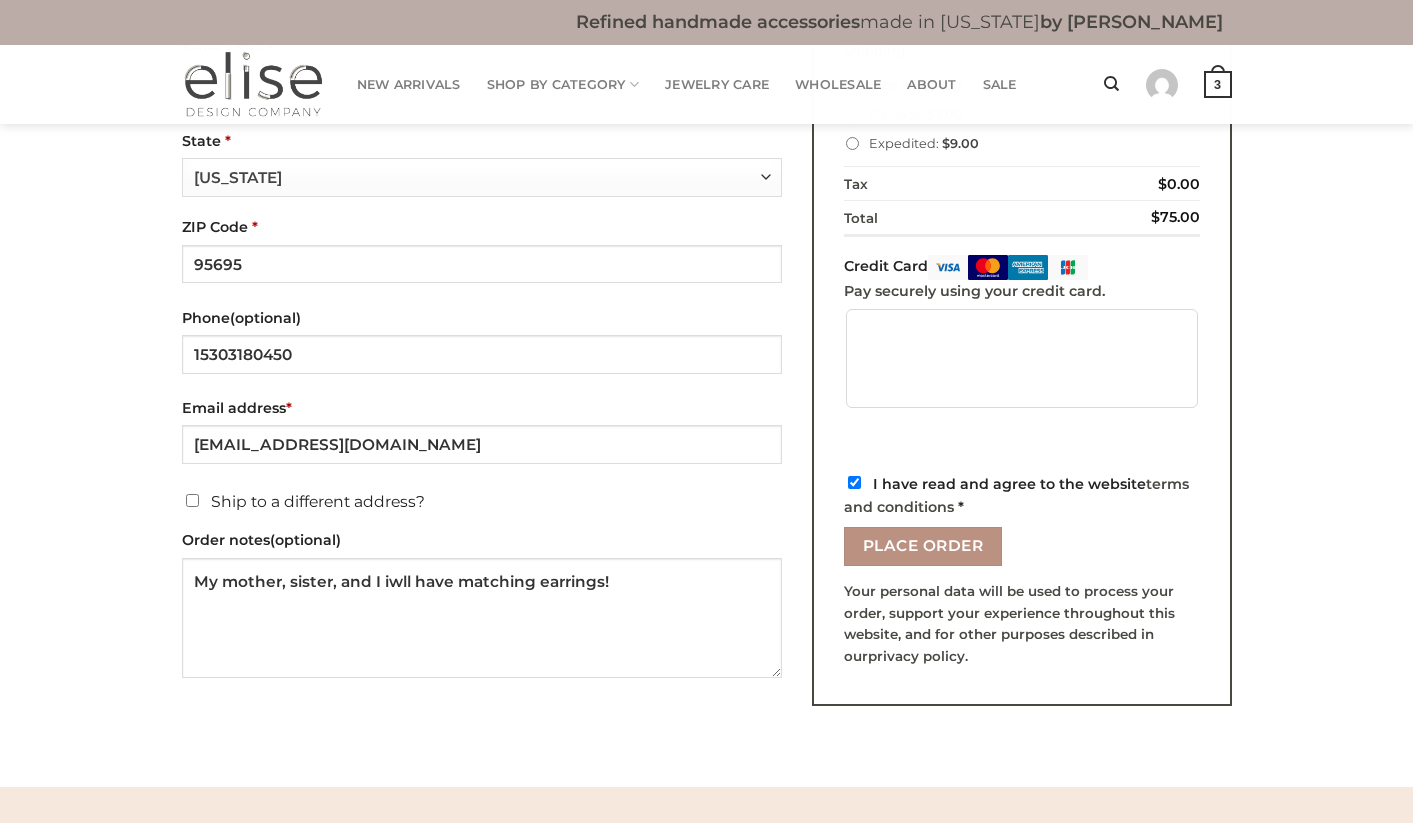 scroll, scrollTop: 565, scrollLeft: 0, axis: vertical 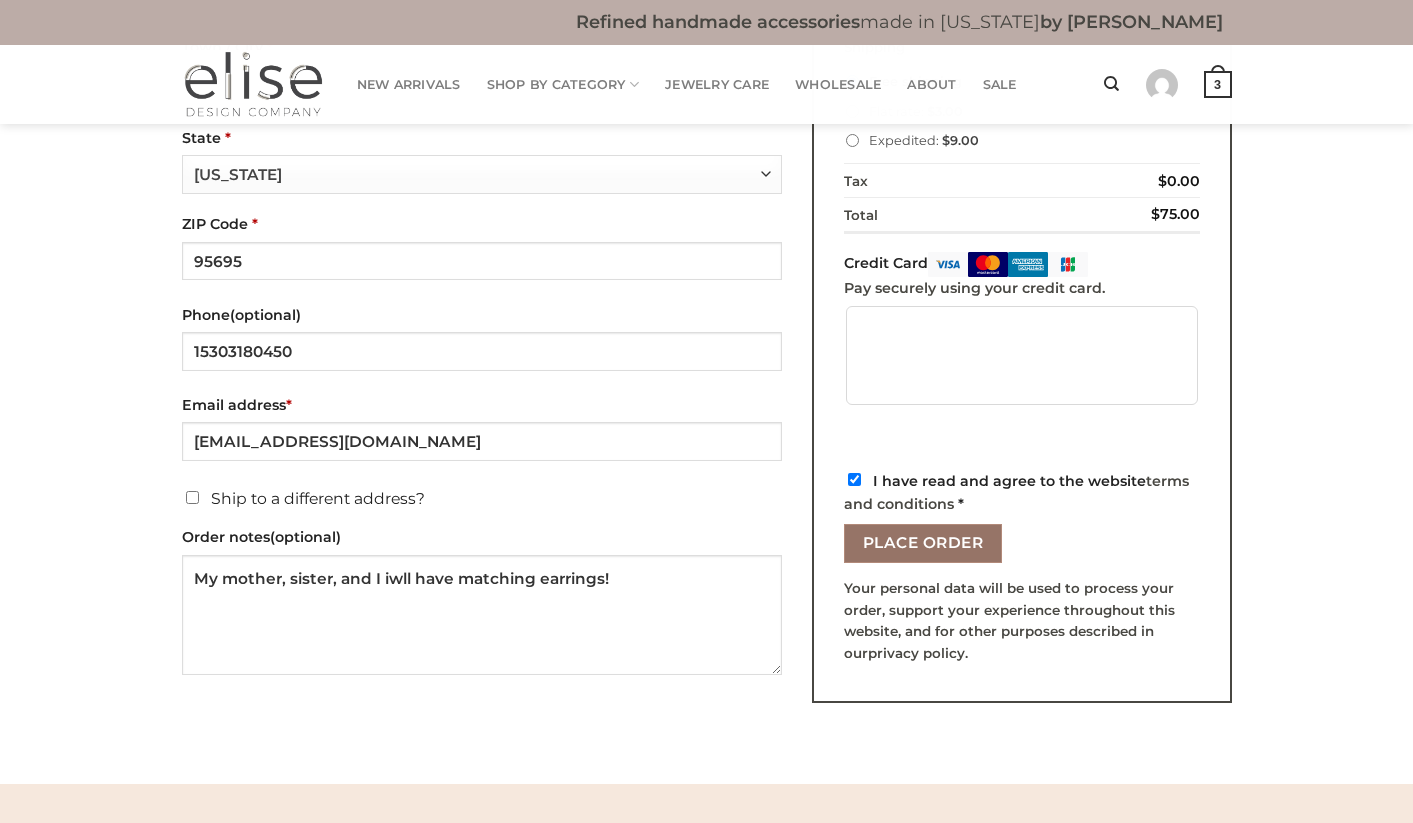 click on "Place order" at bounding box center [923, 543] 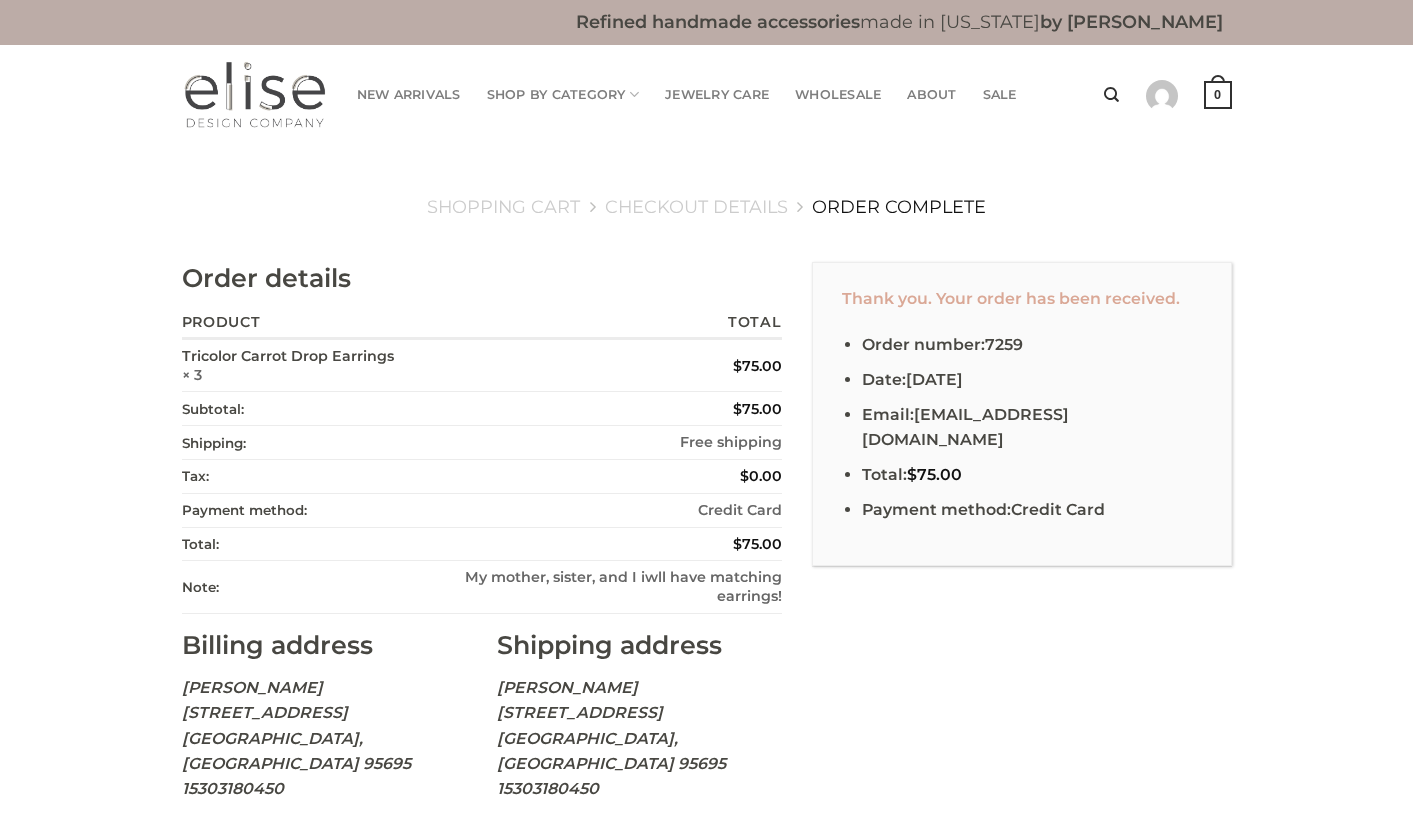 scroll, scrollTop: 0, scrollLeft: 0, axis: both 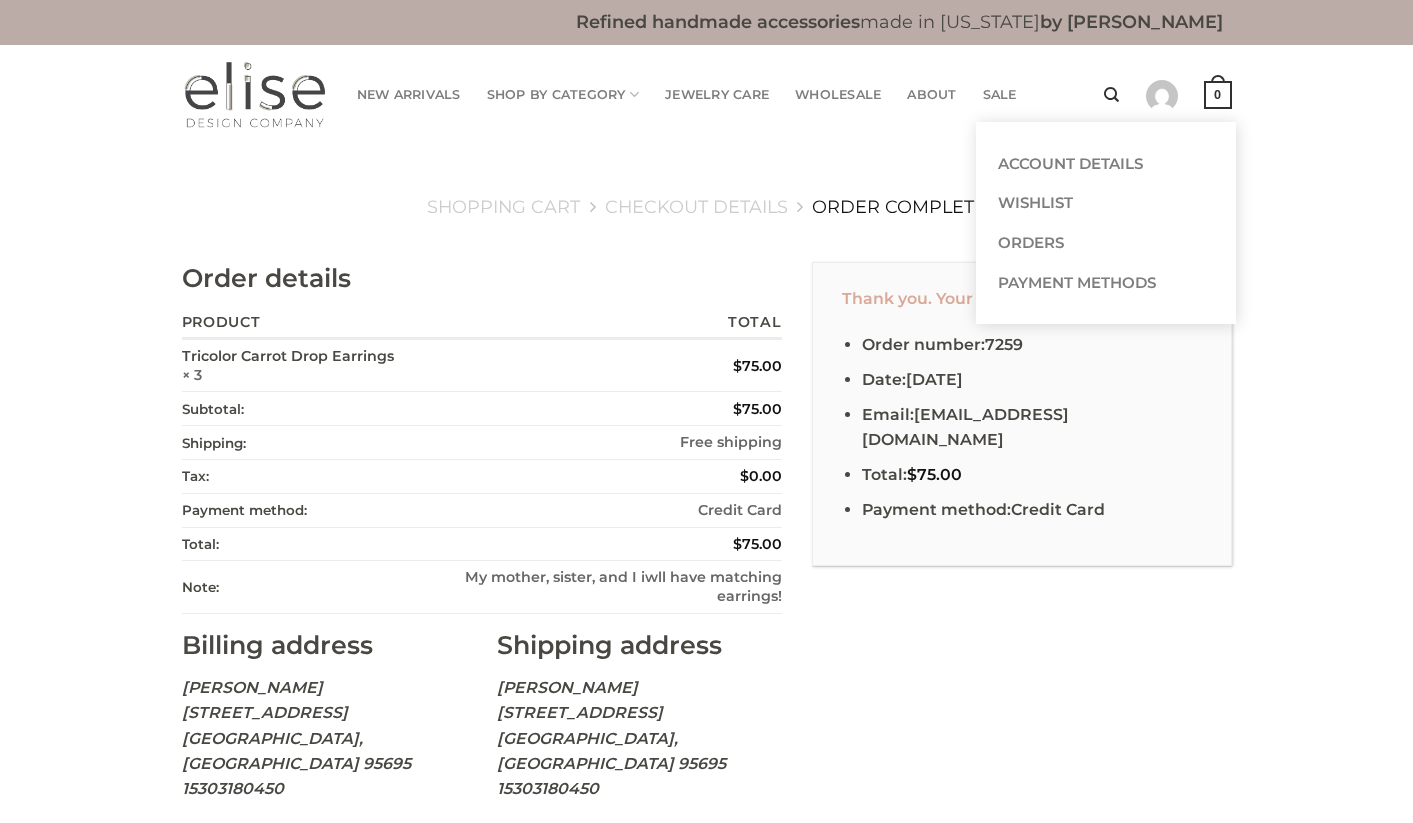 click at bounding box center [1162, 96] 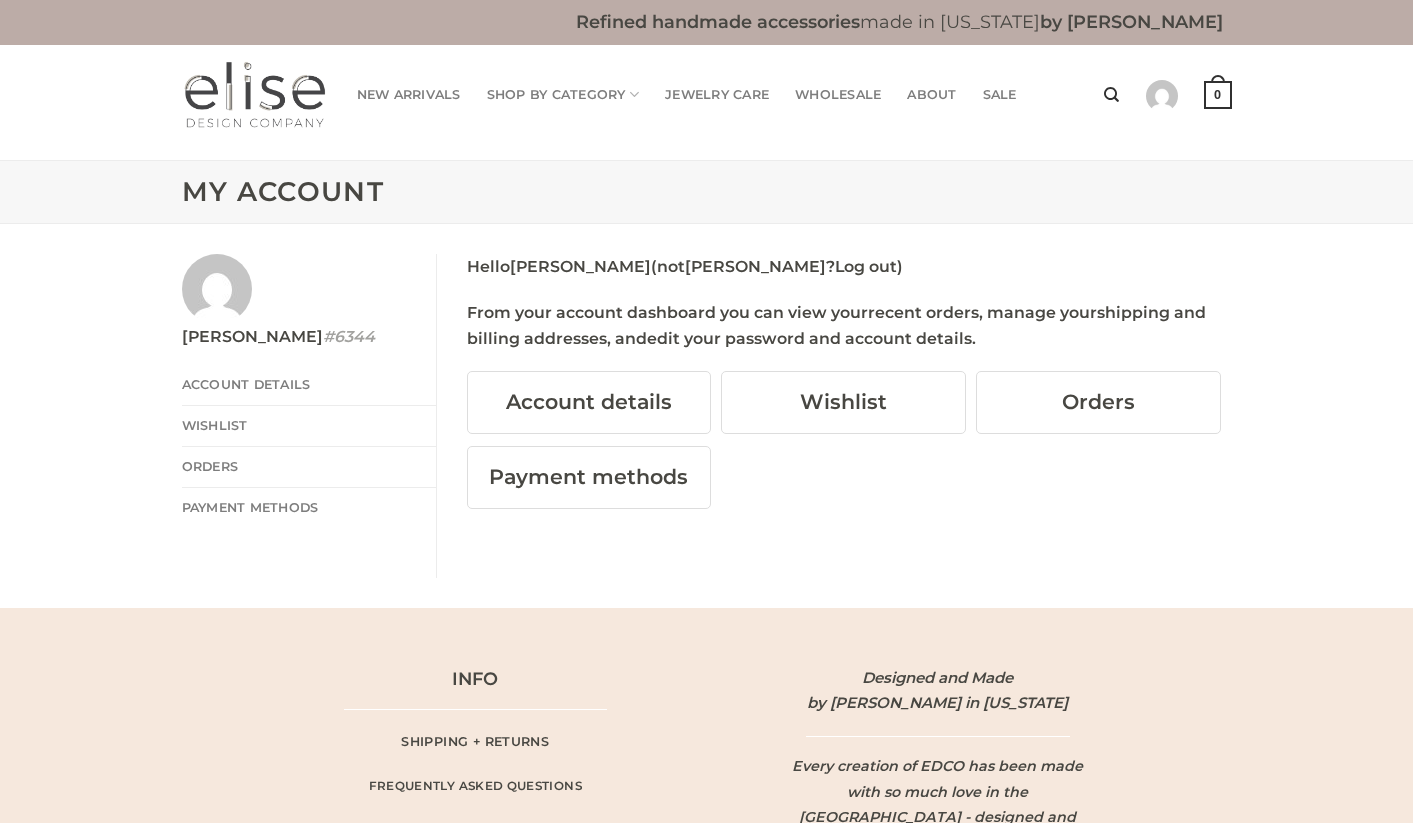 scroll, scrollTop: 0, scrollLeft: 0, axis: both 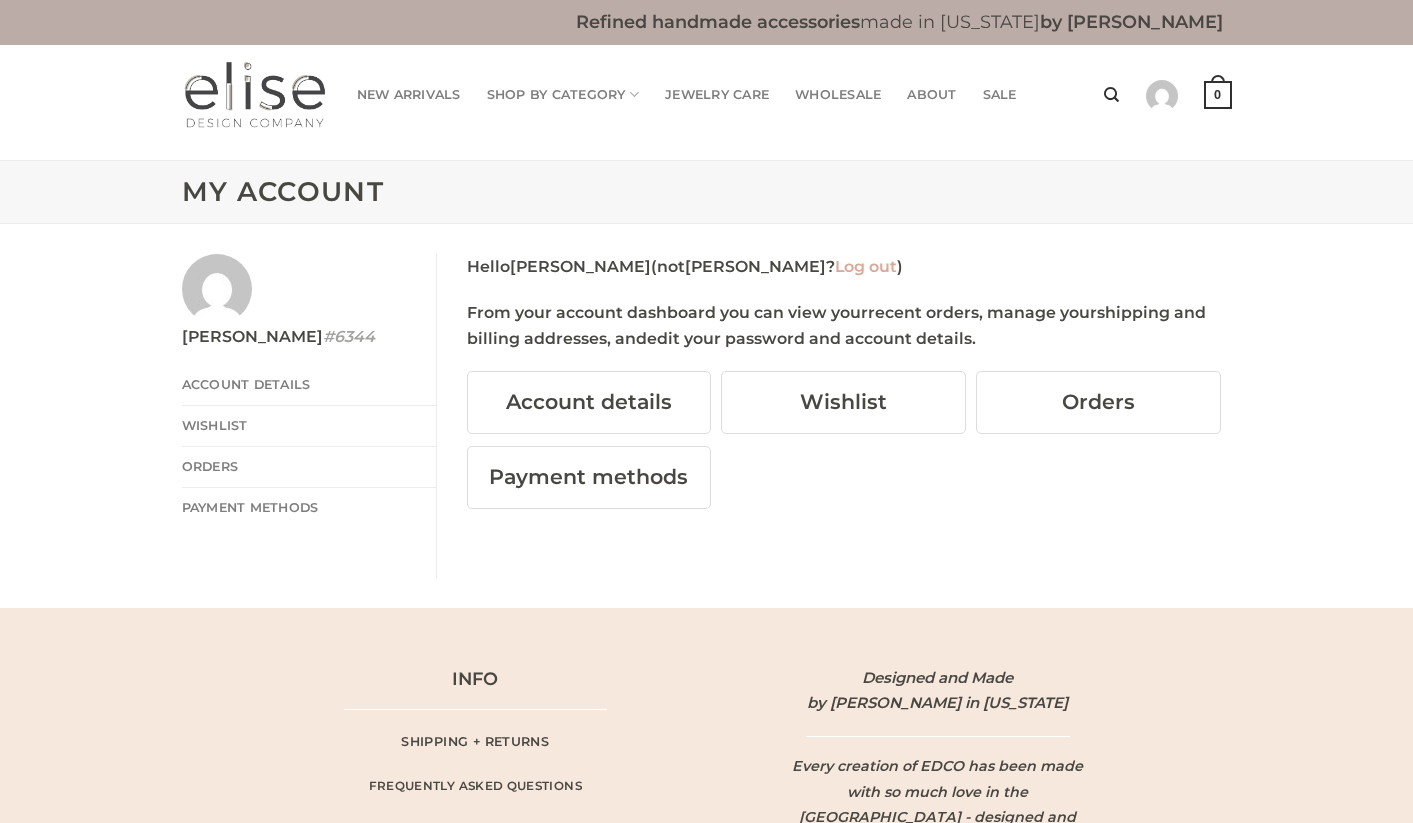 click on "Log out" at bounding box center (866, 266) 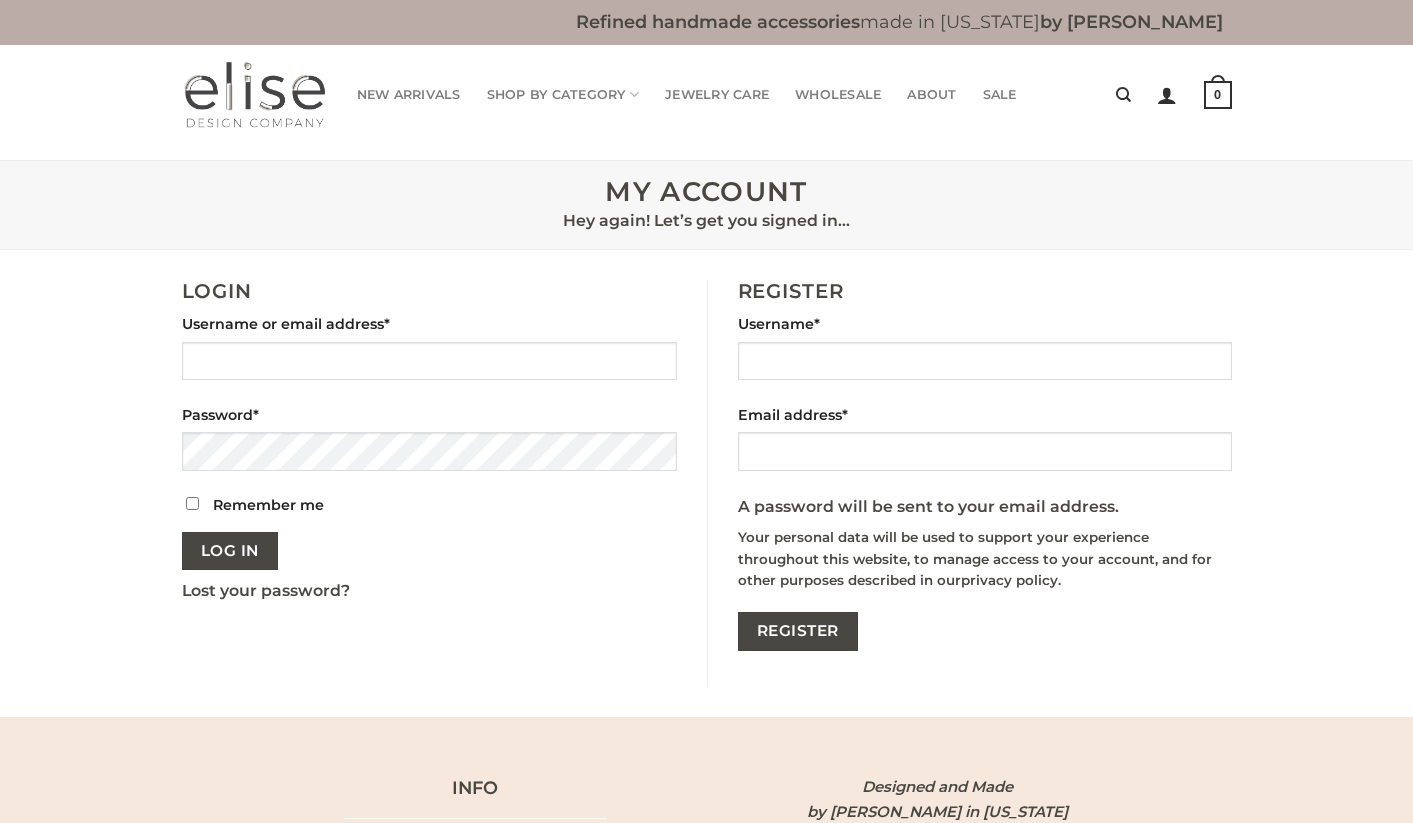 scroll, scrollTop: 0, scrollLeft: 0, axis: both 